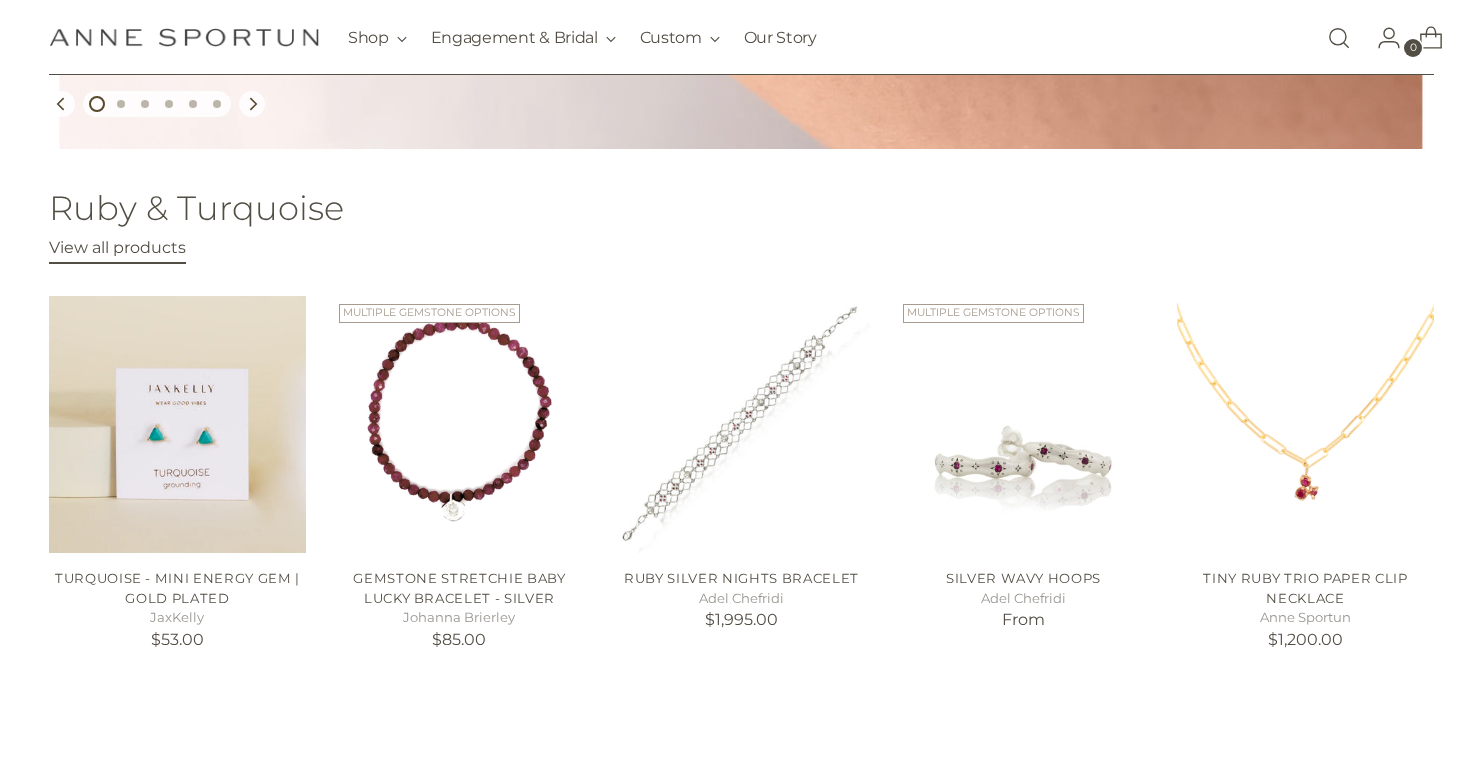 scroll, scrollTop: 780, scrollLeft: 0, axis: vertical 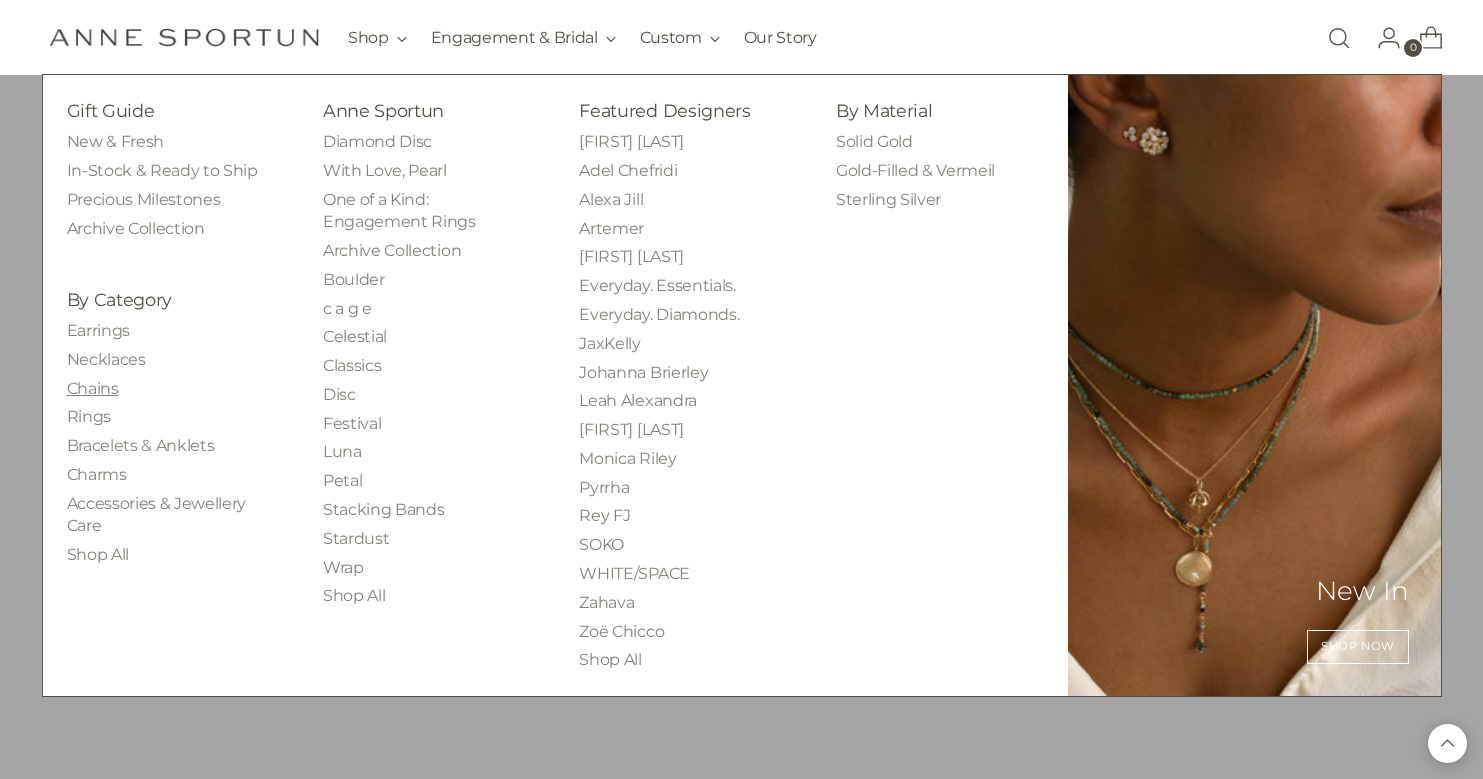click on "Chains" at bounding box center (93, 388) 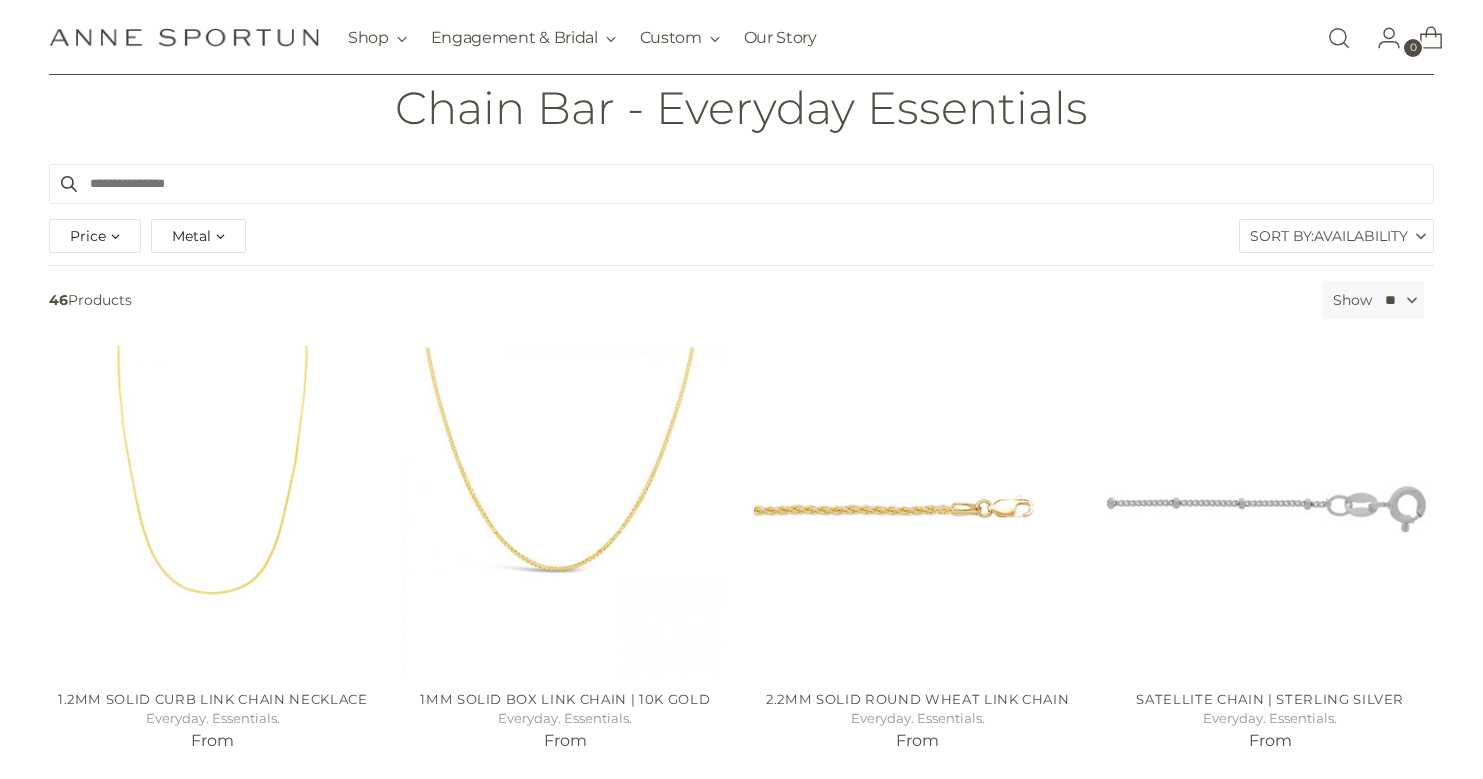 scroll, scrollTop: 171, scrollLeft: 0, axis: vertical 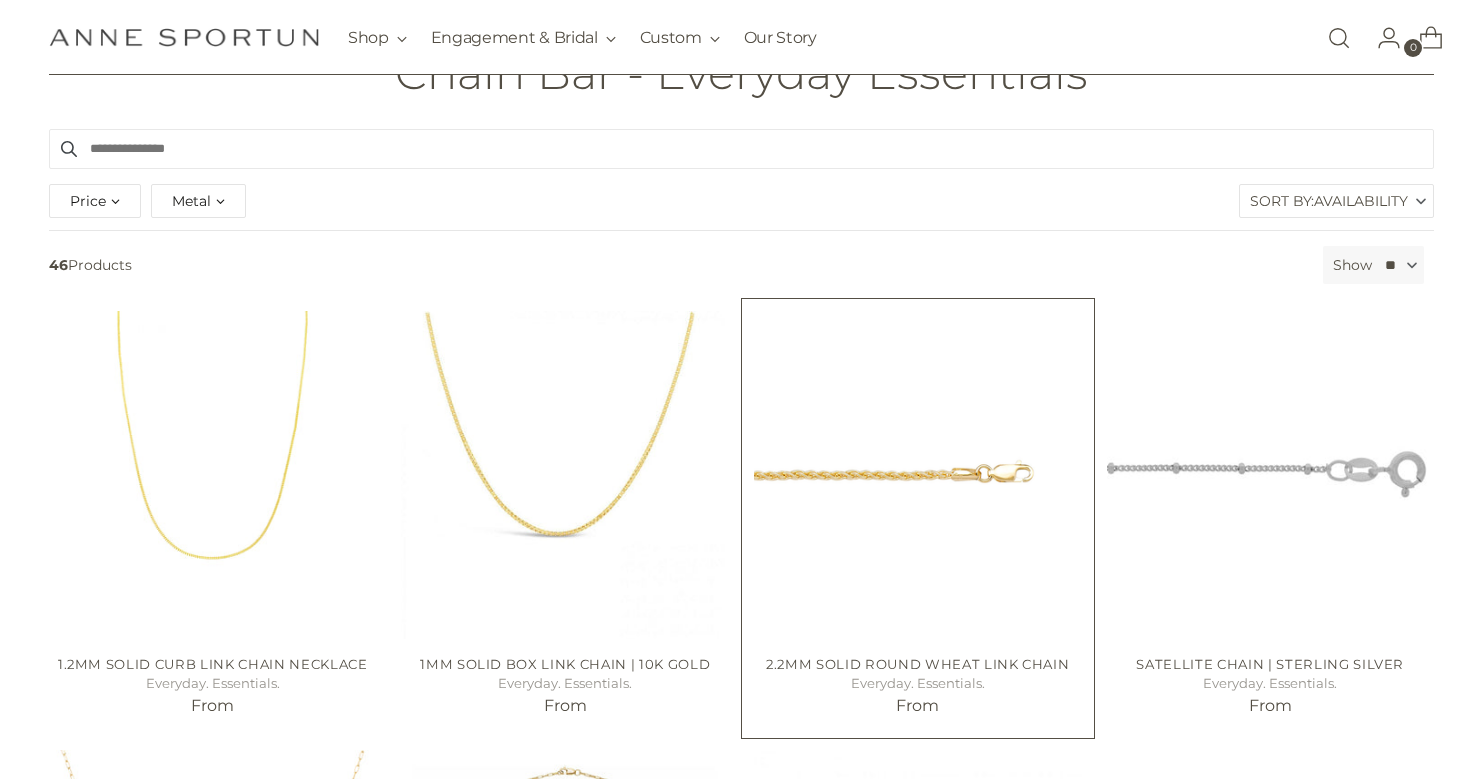 click at bounding box center (0, 0) 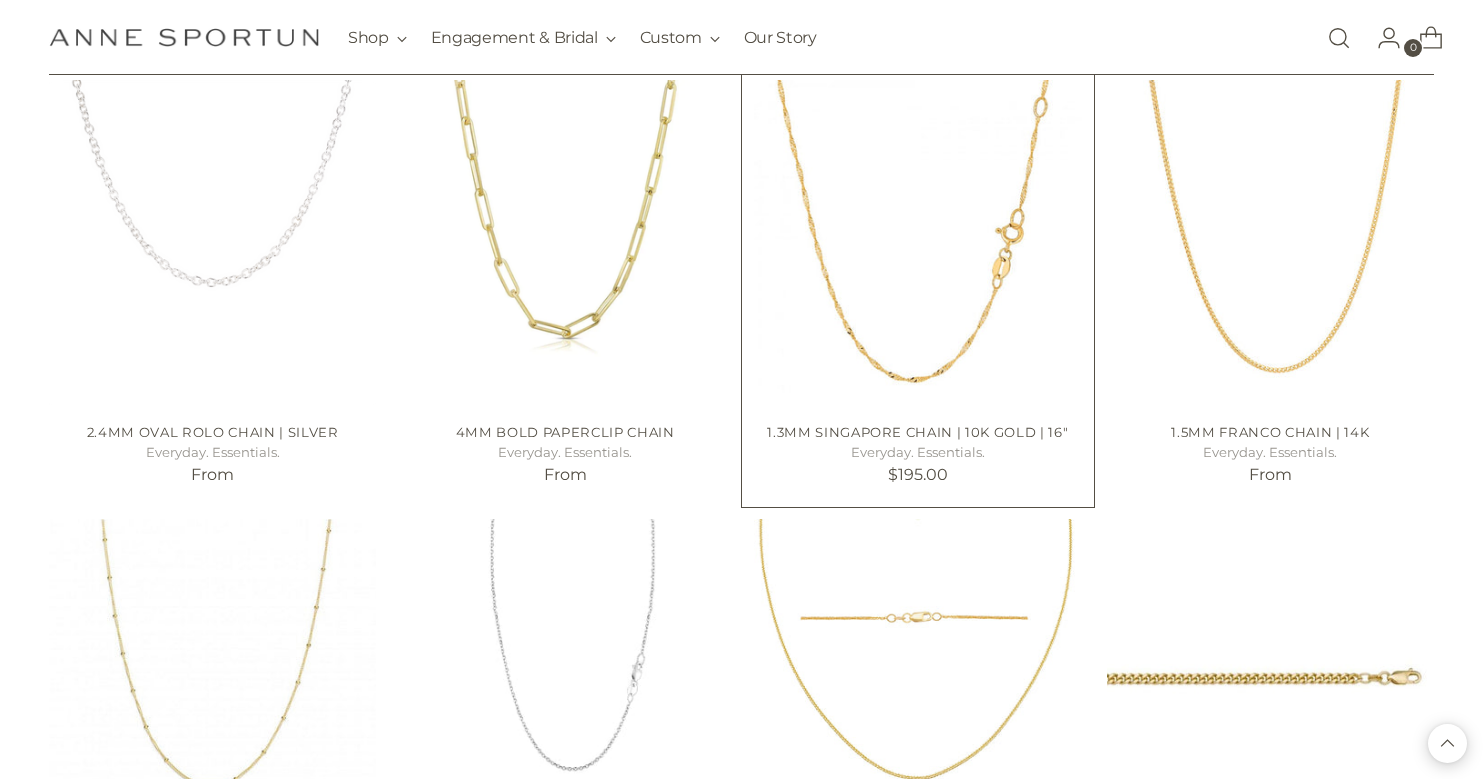 scroll, scrollTop: 1750, scrollLeft: 0, axis: vertical 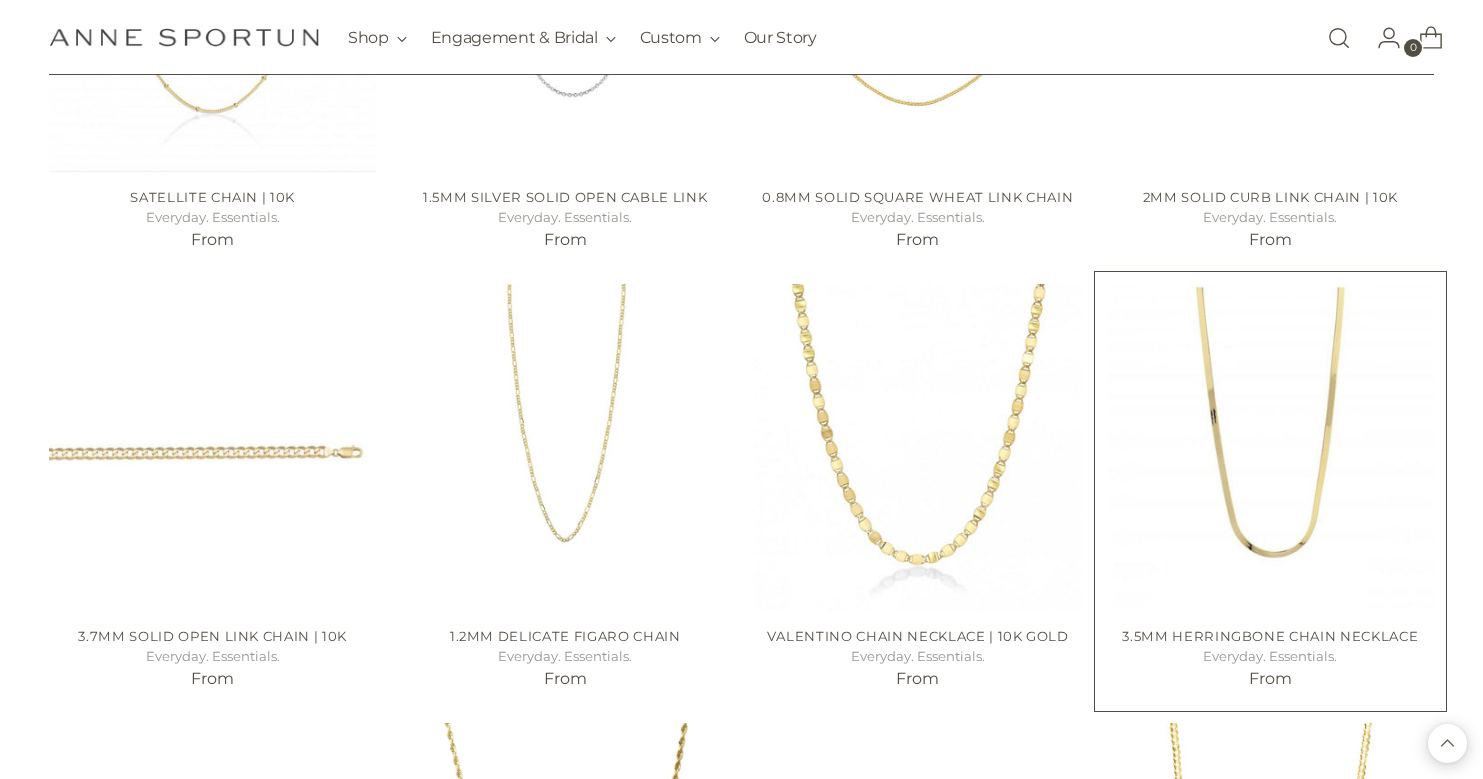 click at bounding box center (0, 0) 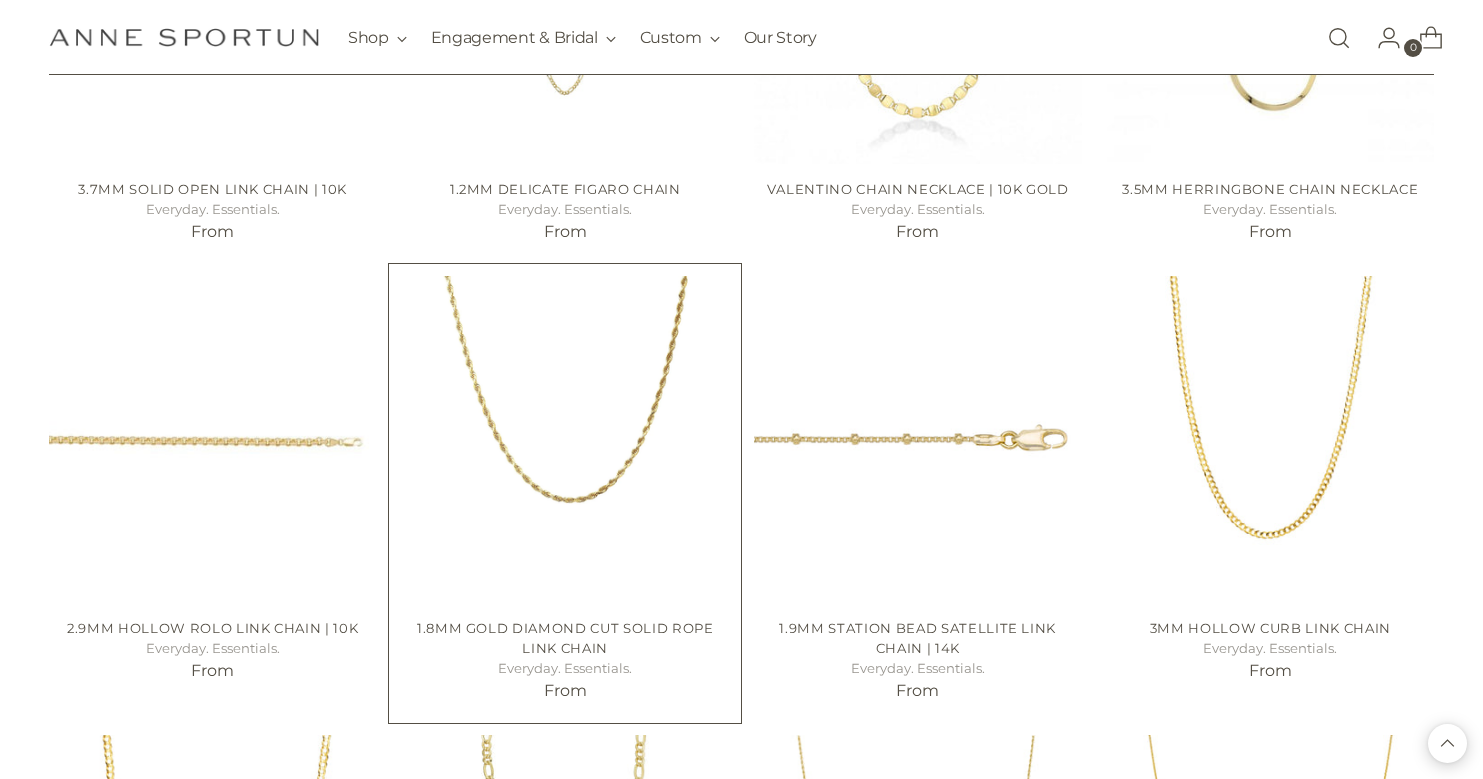 scroll, scrollTop: 2872, scrollLeft: 0, axis: vertical 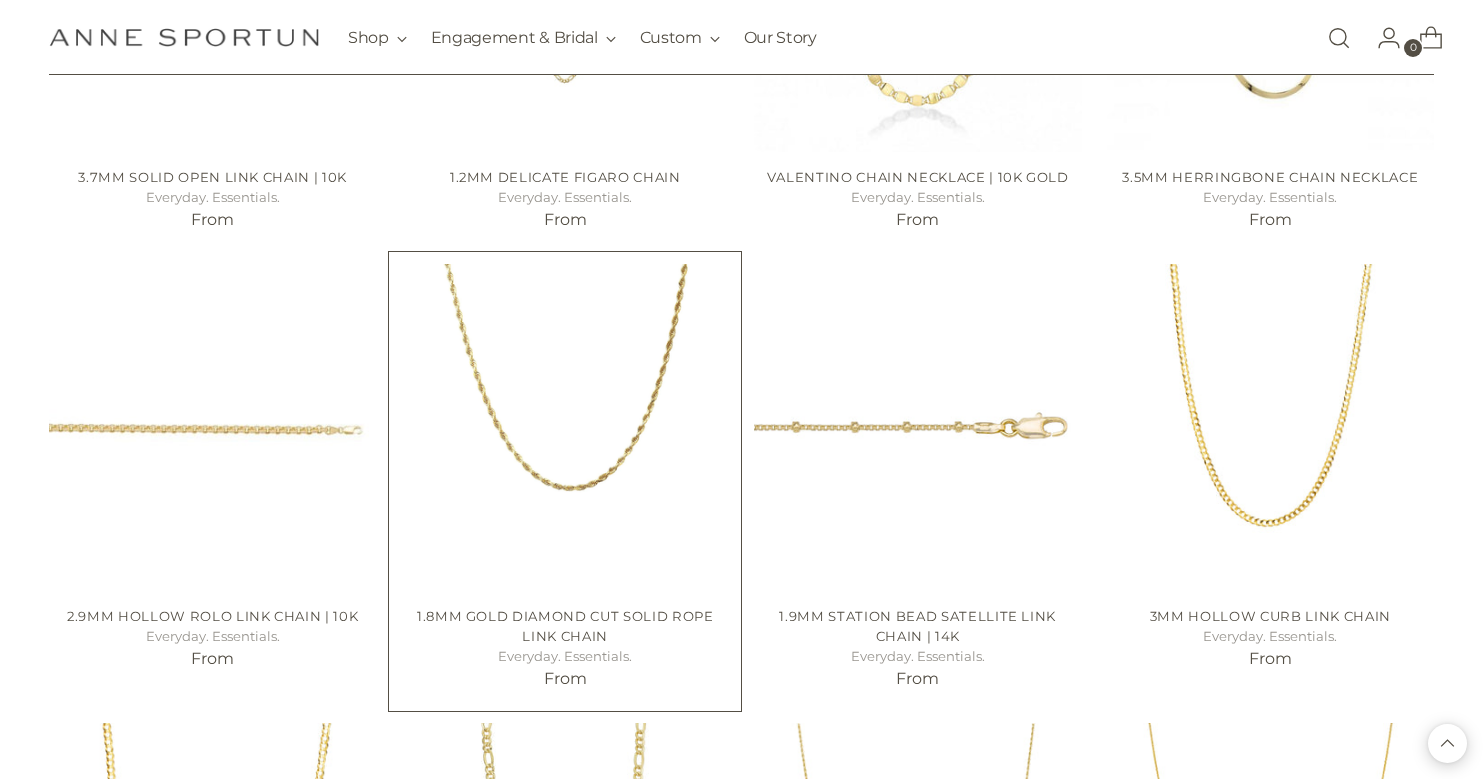 click at bounding box center (0, 0) 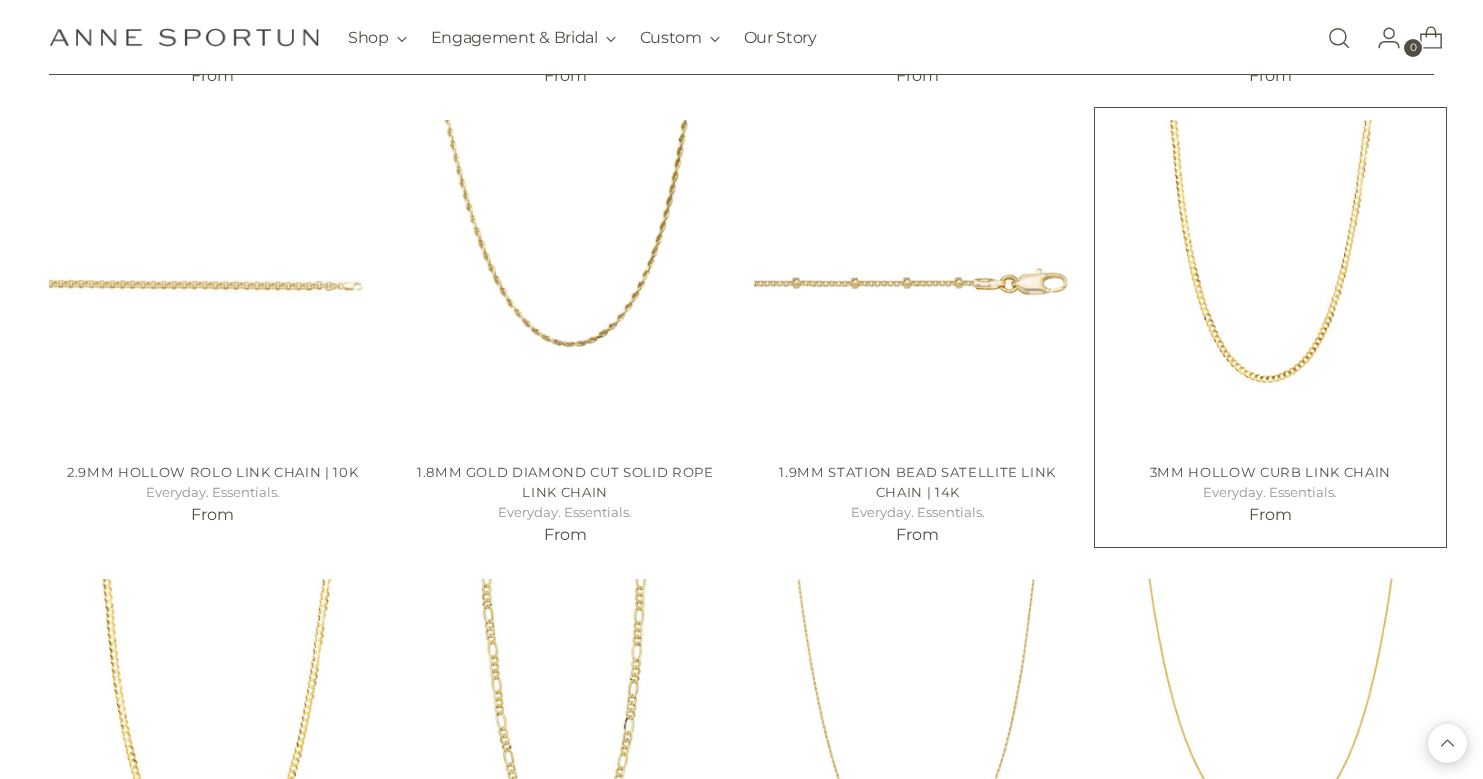 scroll, scrollTop: 3032, scrollLeft: 0, axis: vertical 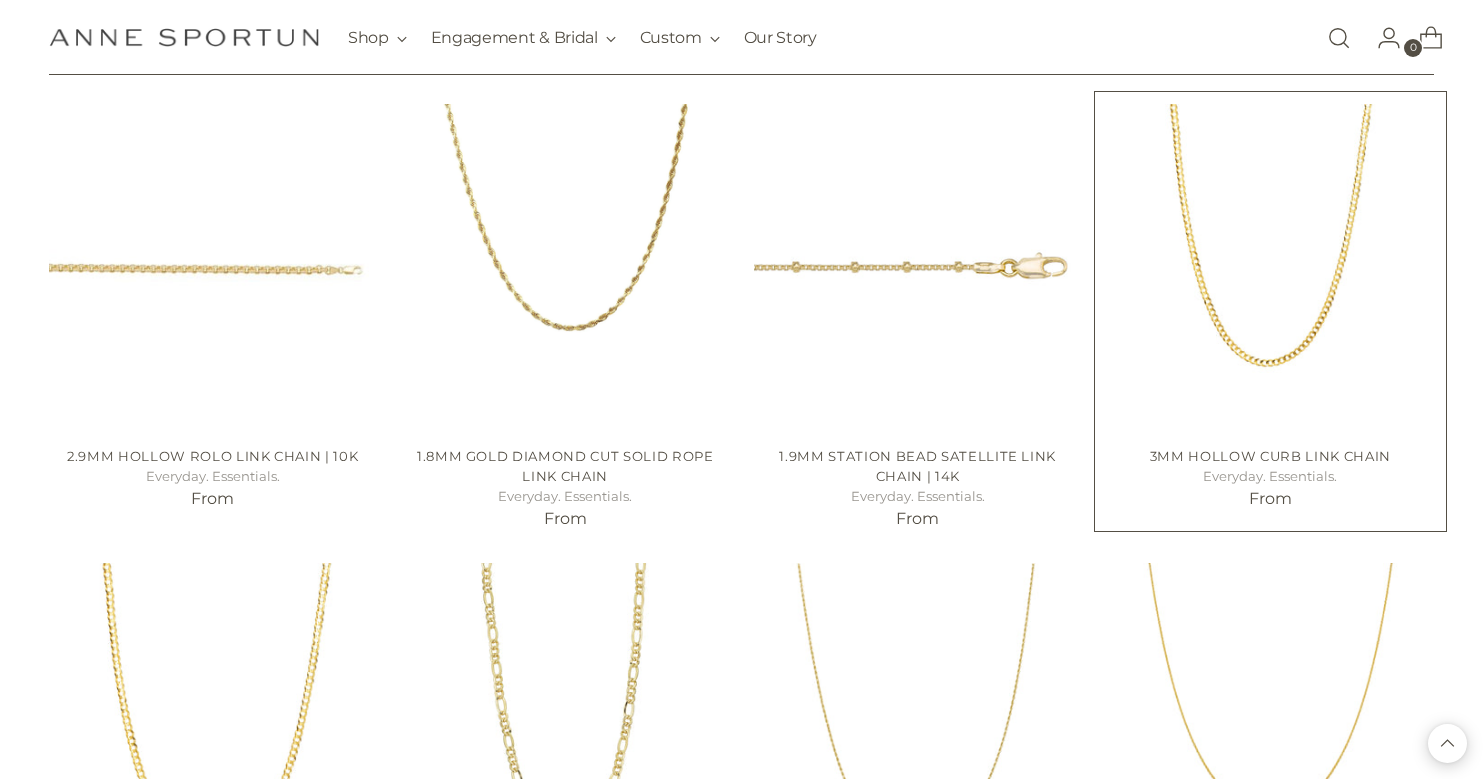click at bounding box center (0, 0) 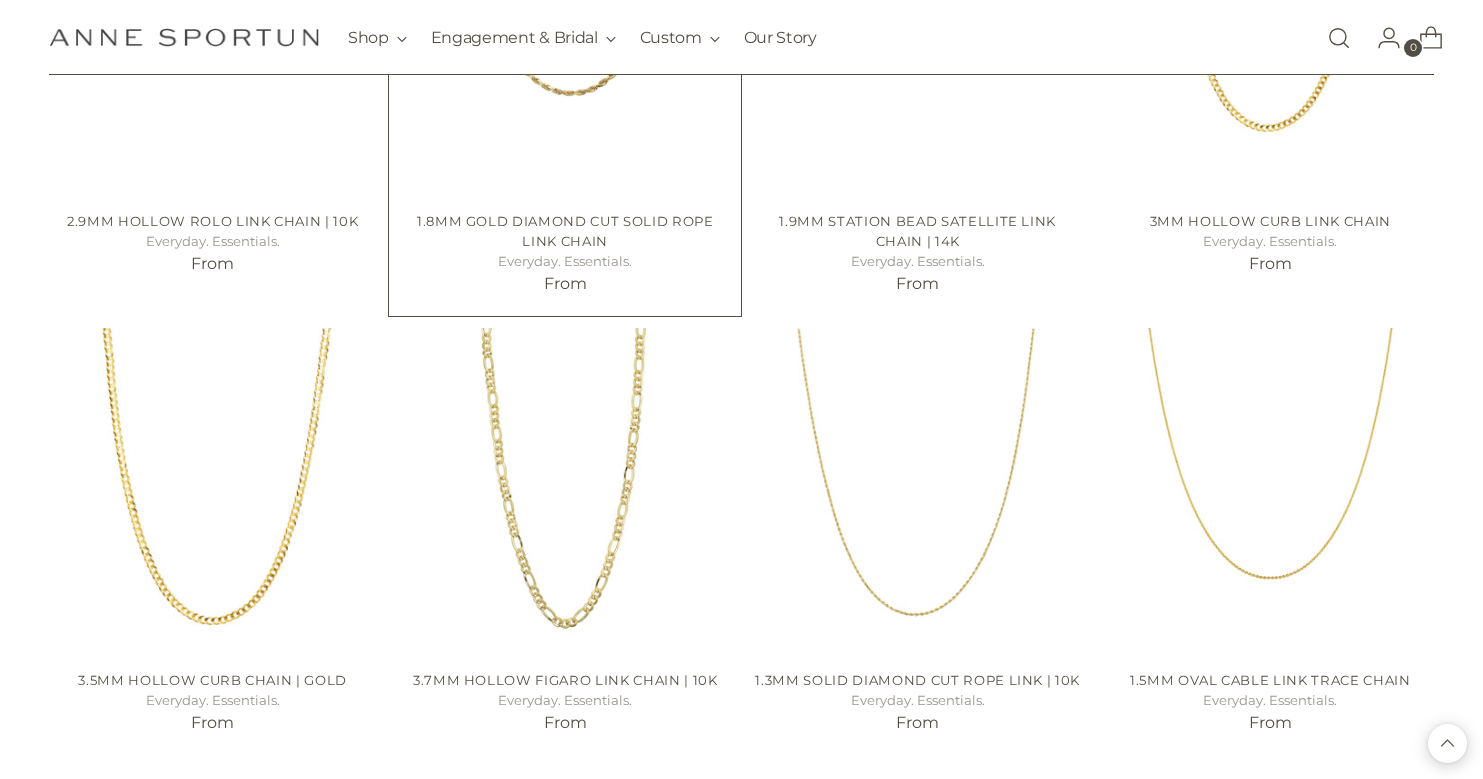 scroll, scrollTop: 3275, scrollLeft: 0, axis: vertical 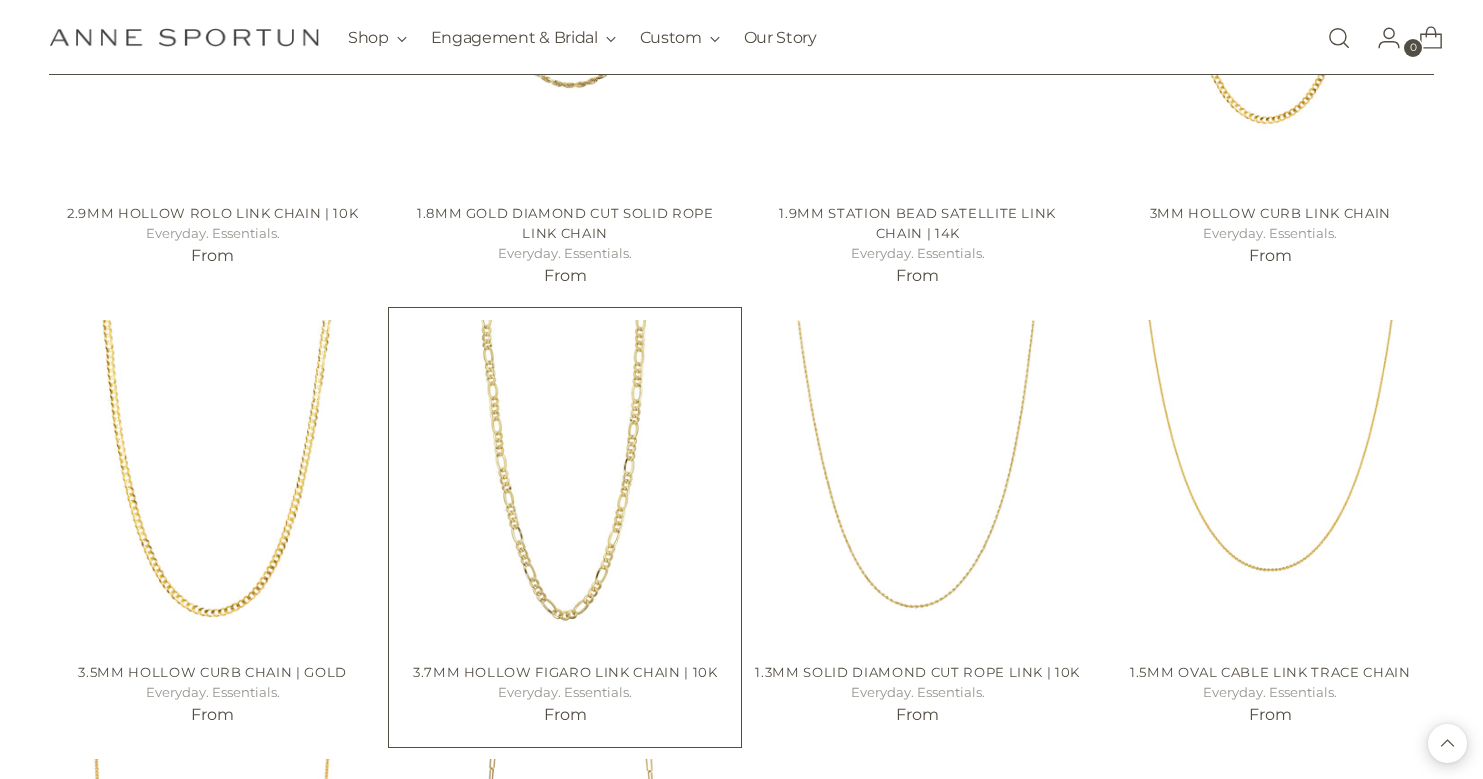 click at bounding box center [0, 0] 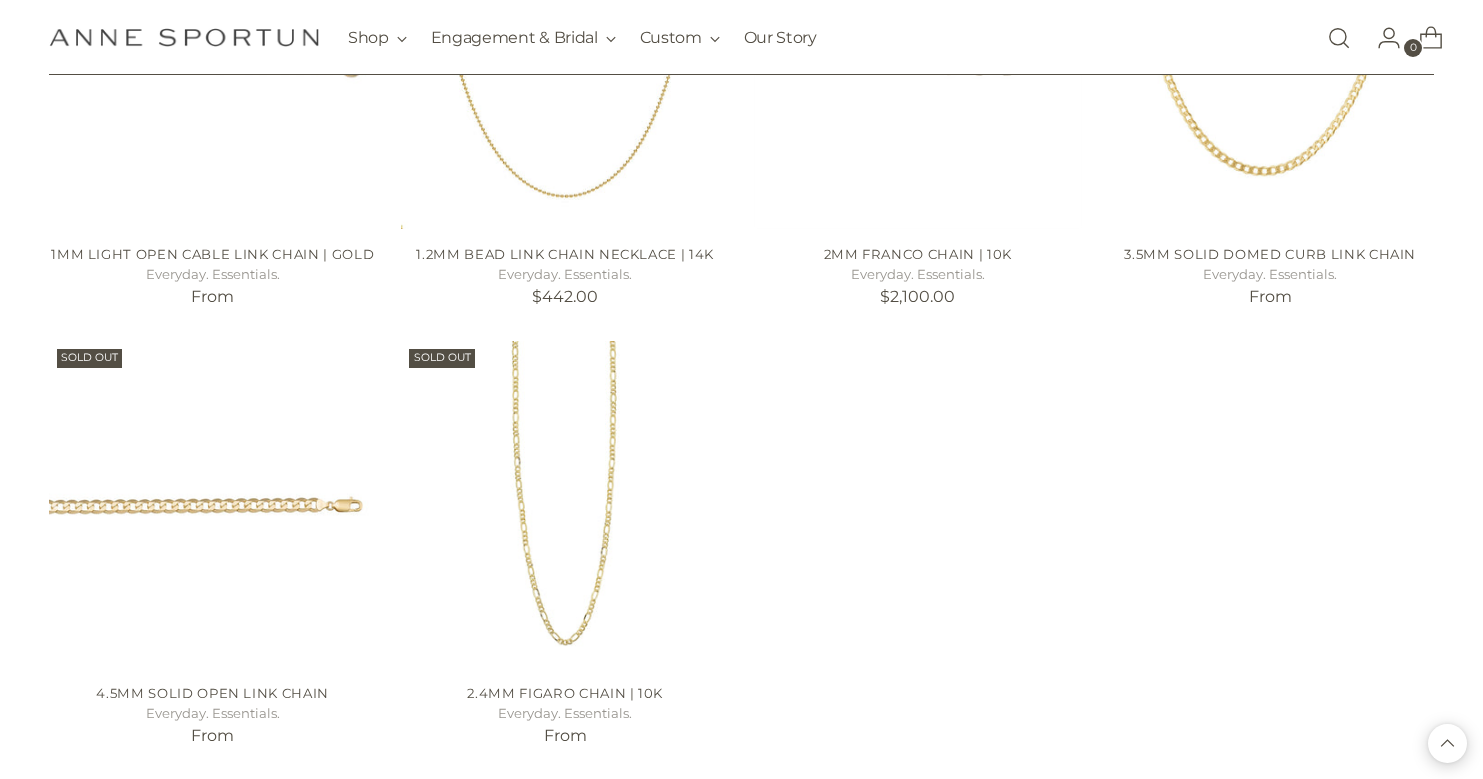 scroll, scrollTop: 5027, scrollLeft: 0, axis: vertical 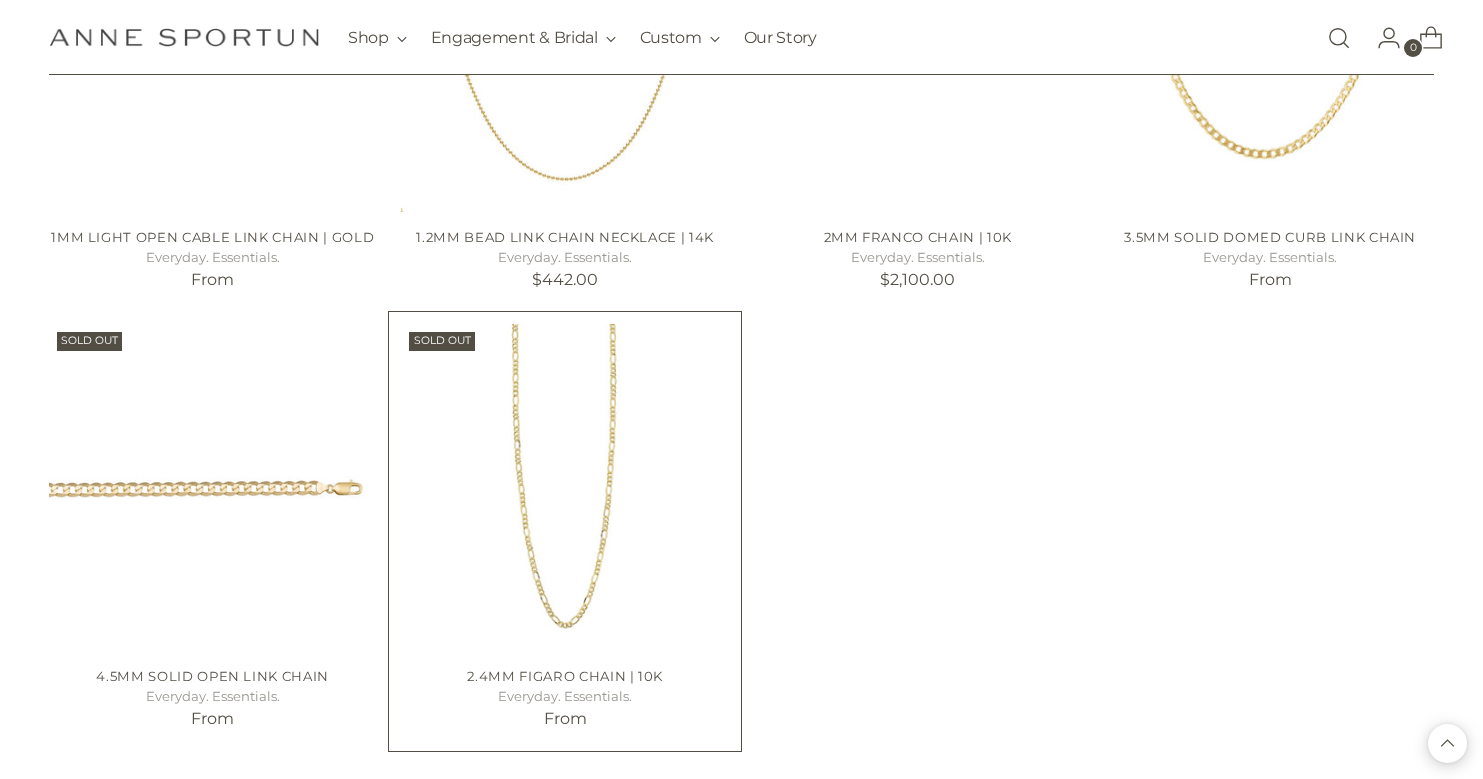 click at bounding box center (0, 0) 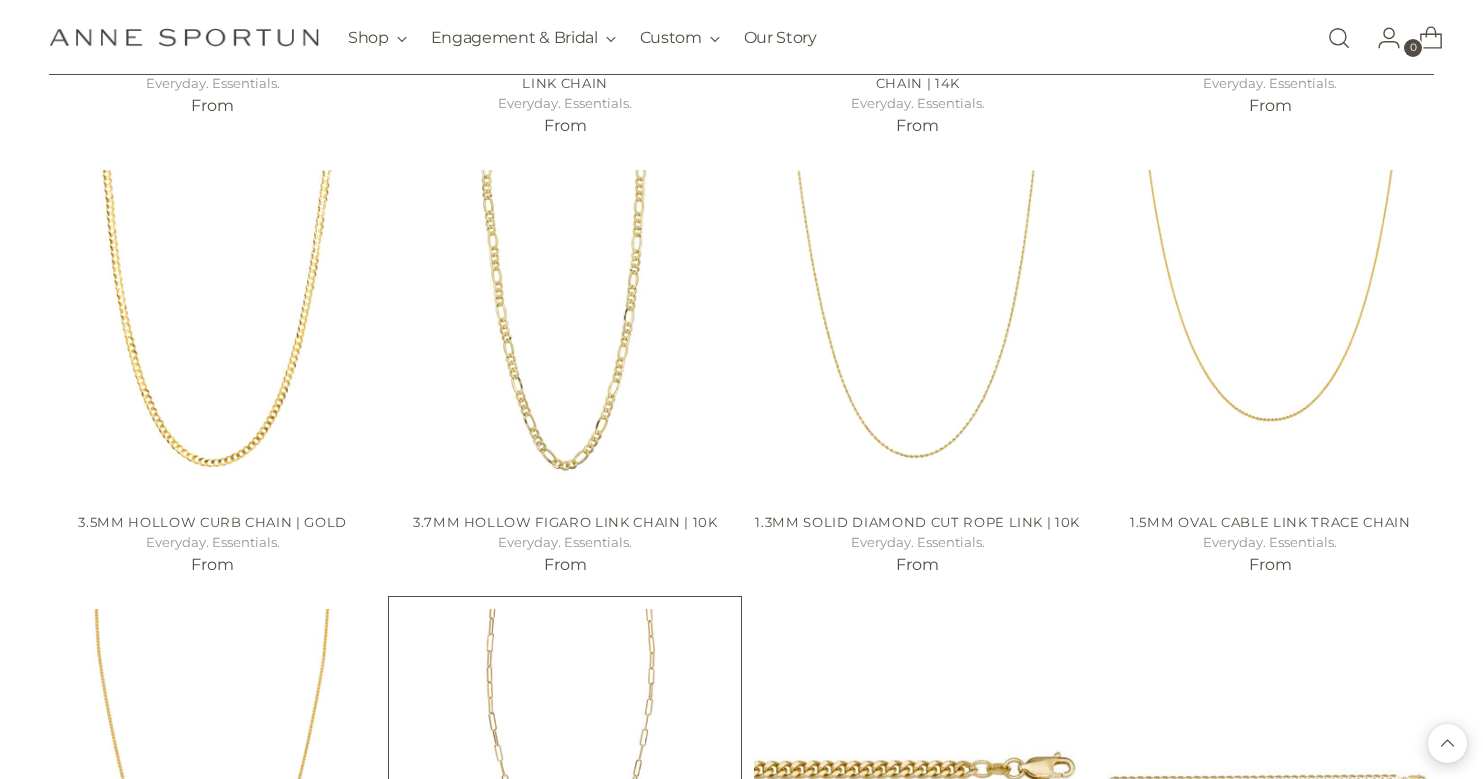 scroll, scrollTop: 3422, scrollLeft: 0, axis: vertical 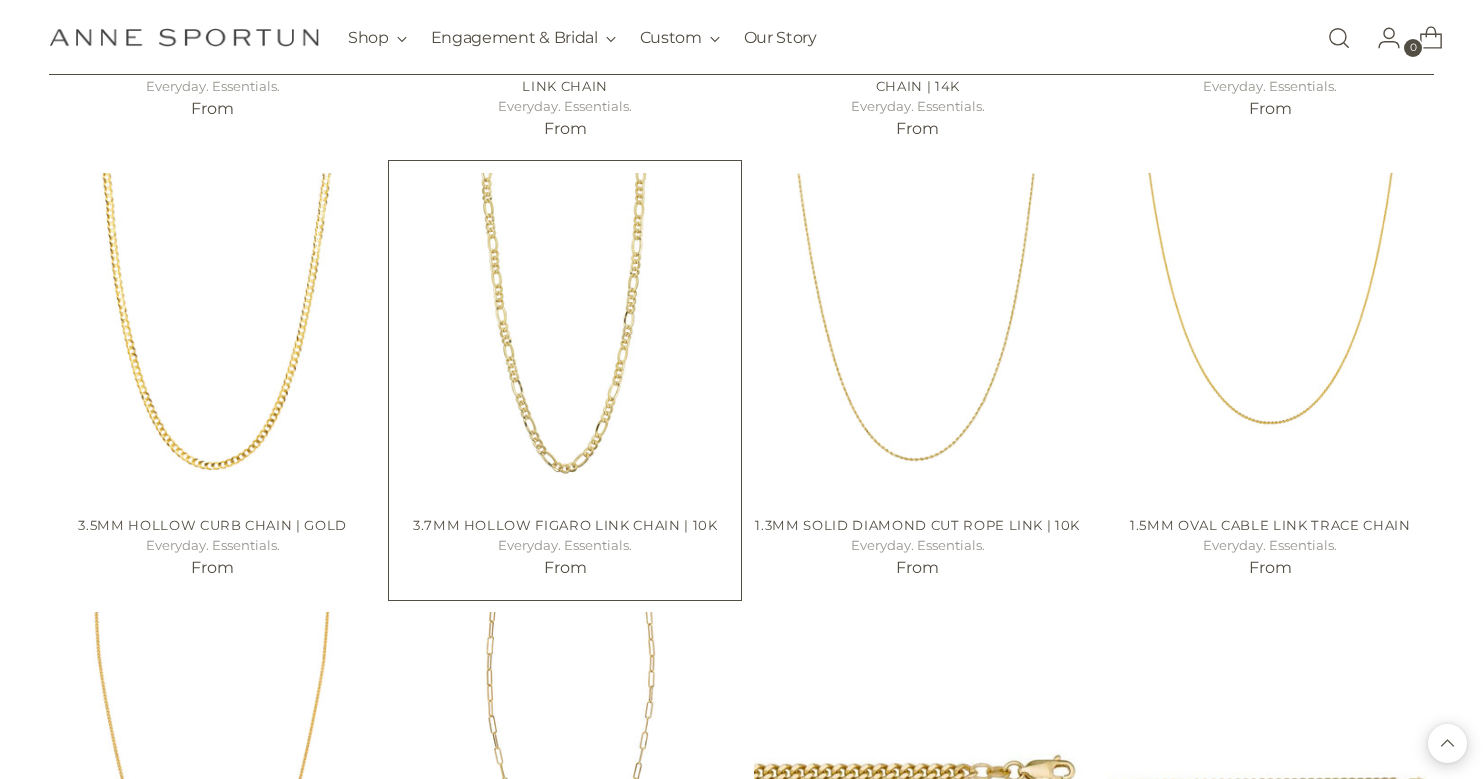 click at bounding box center (0, 0) 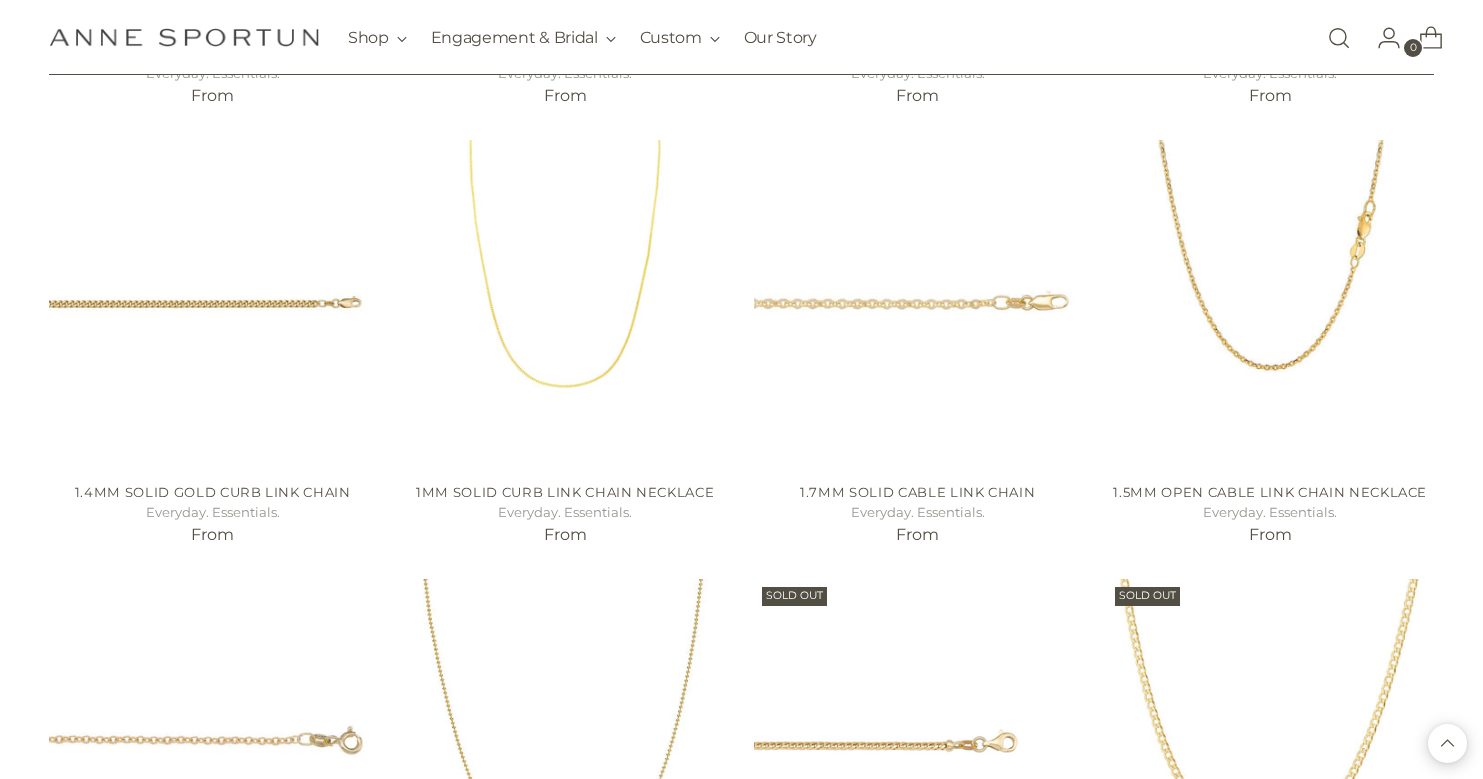 scroll, scrollTop: 5125, scrollLeft: 0, axis: vertical 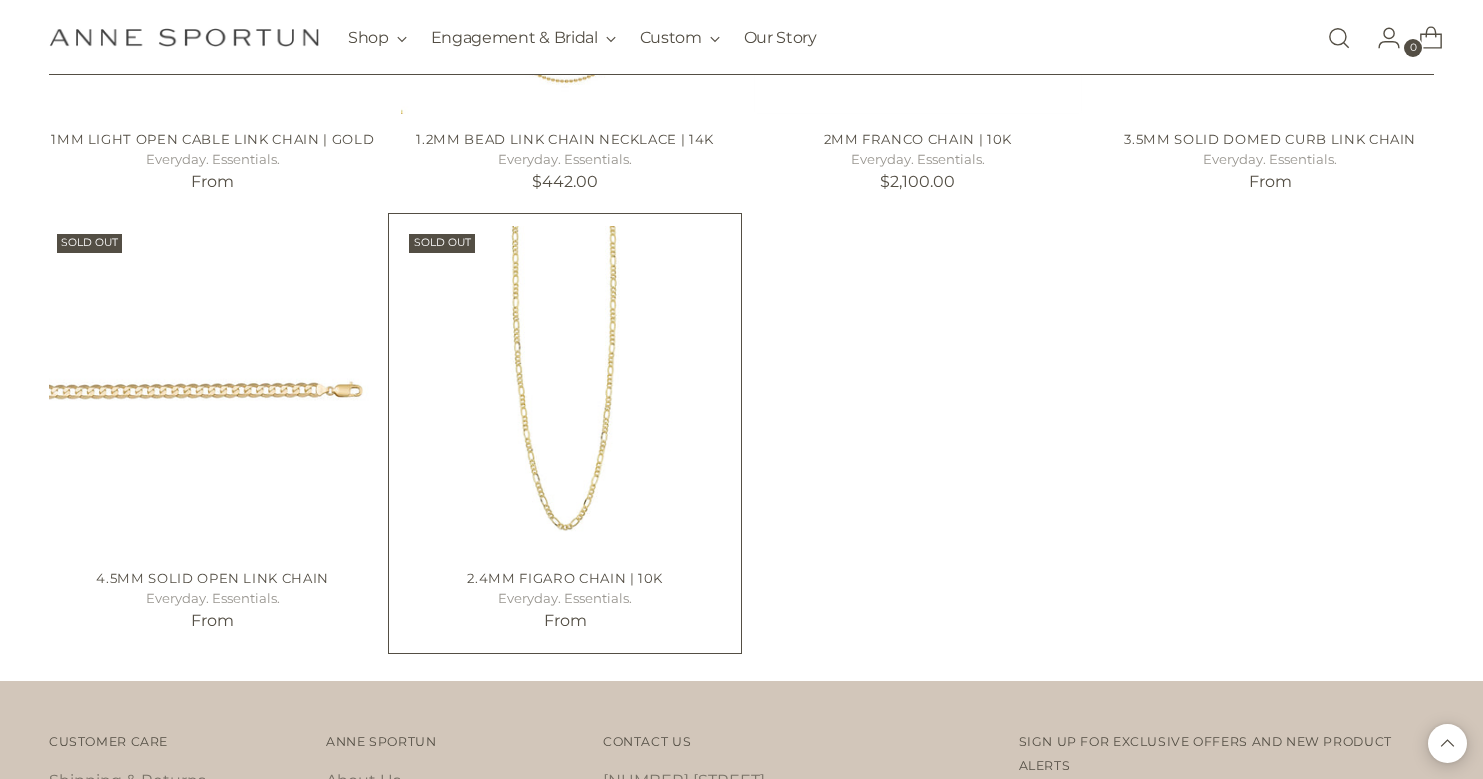 click at bounding box center (0, 0) 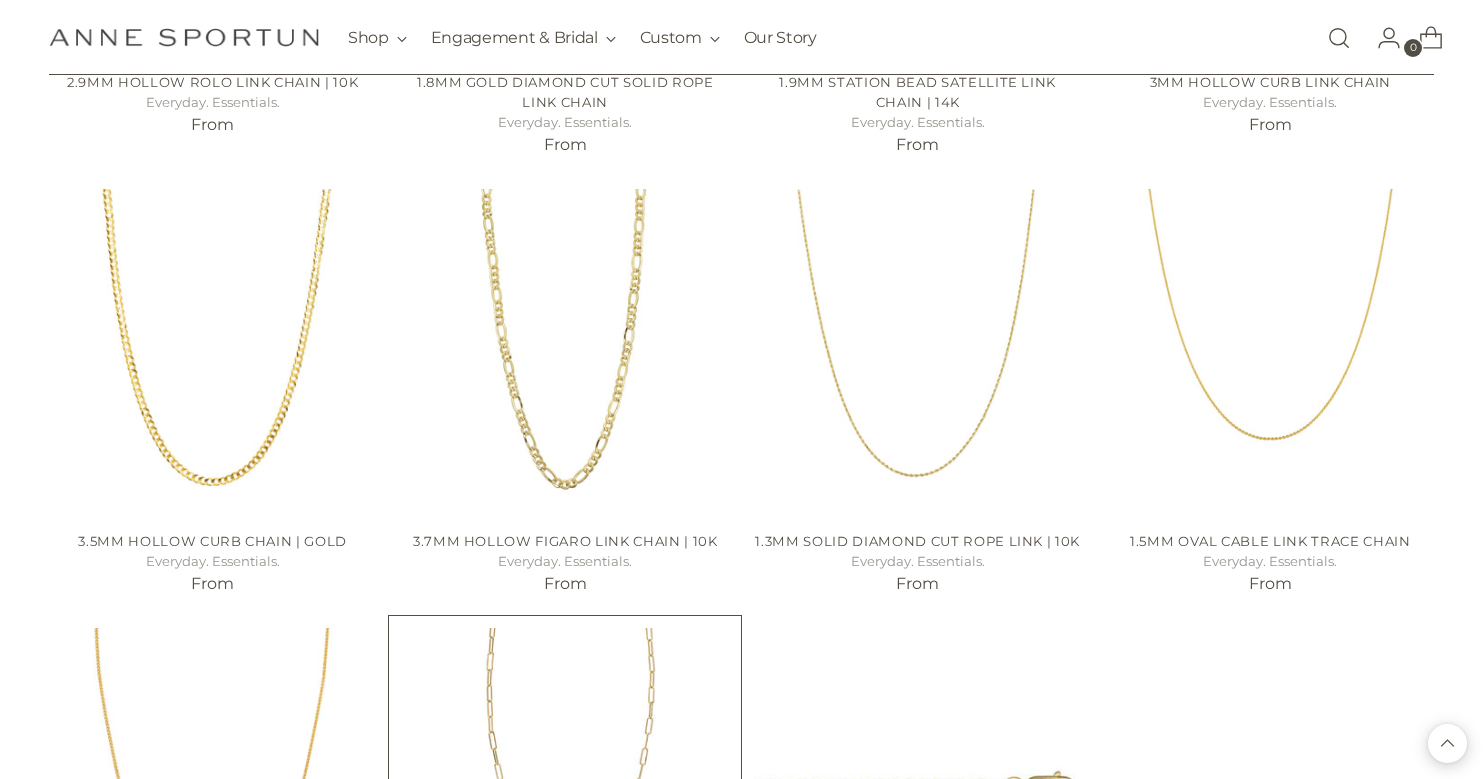 scroll, scrollTop: 3401, scrollLeft: 0, axis: vertical 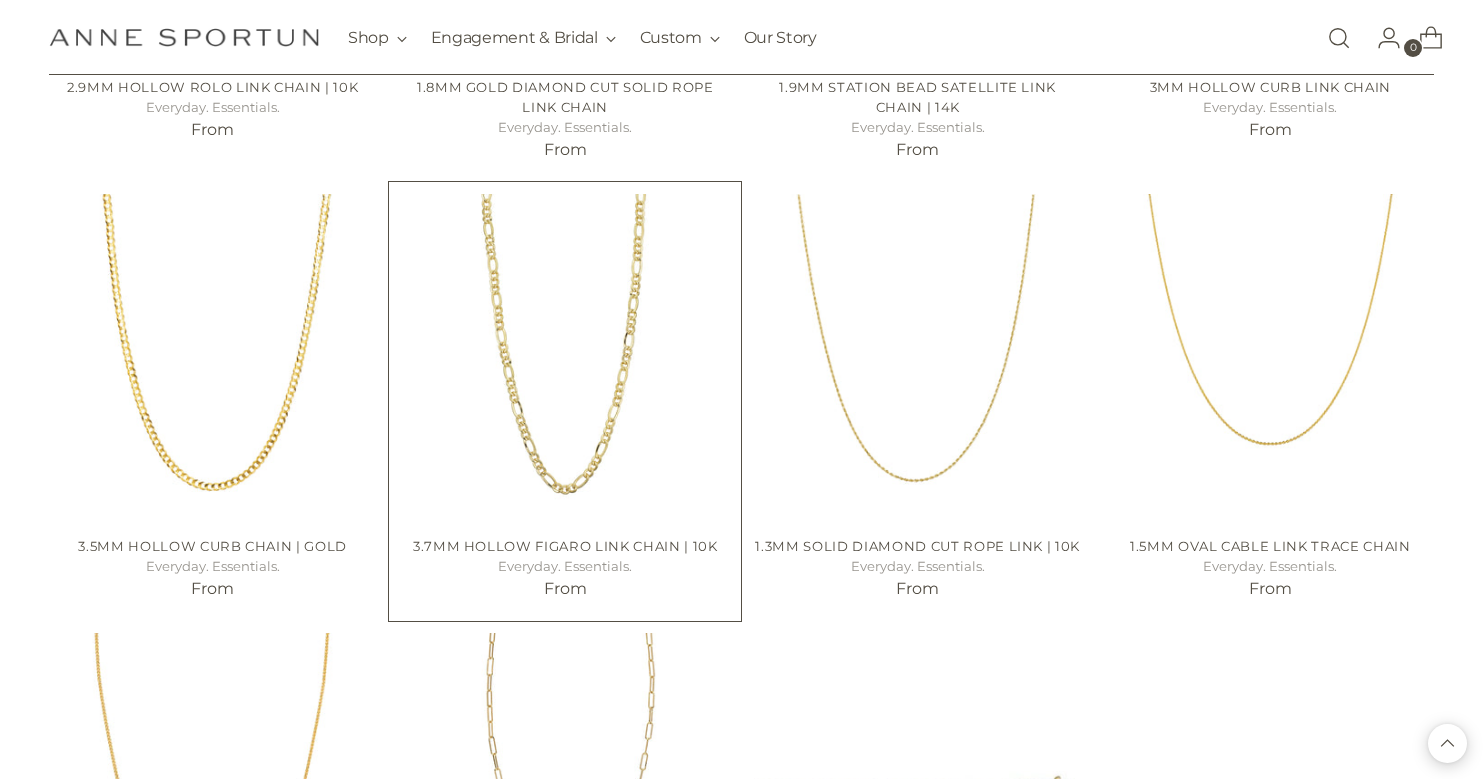 click at bounding box center (0, 0) 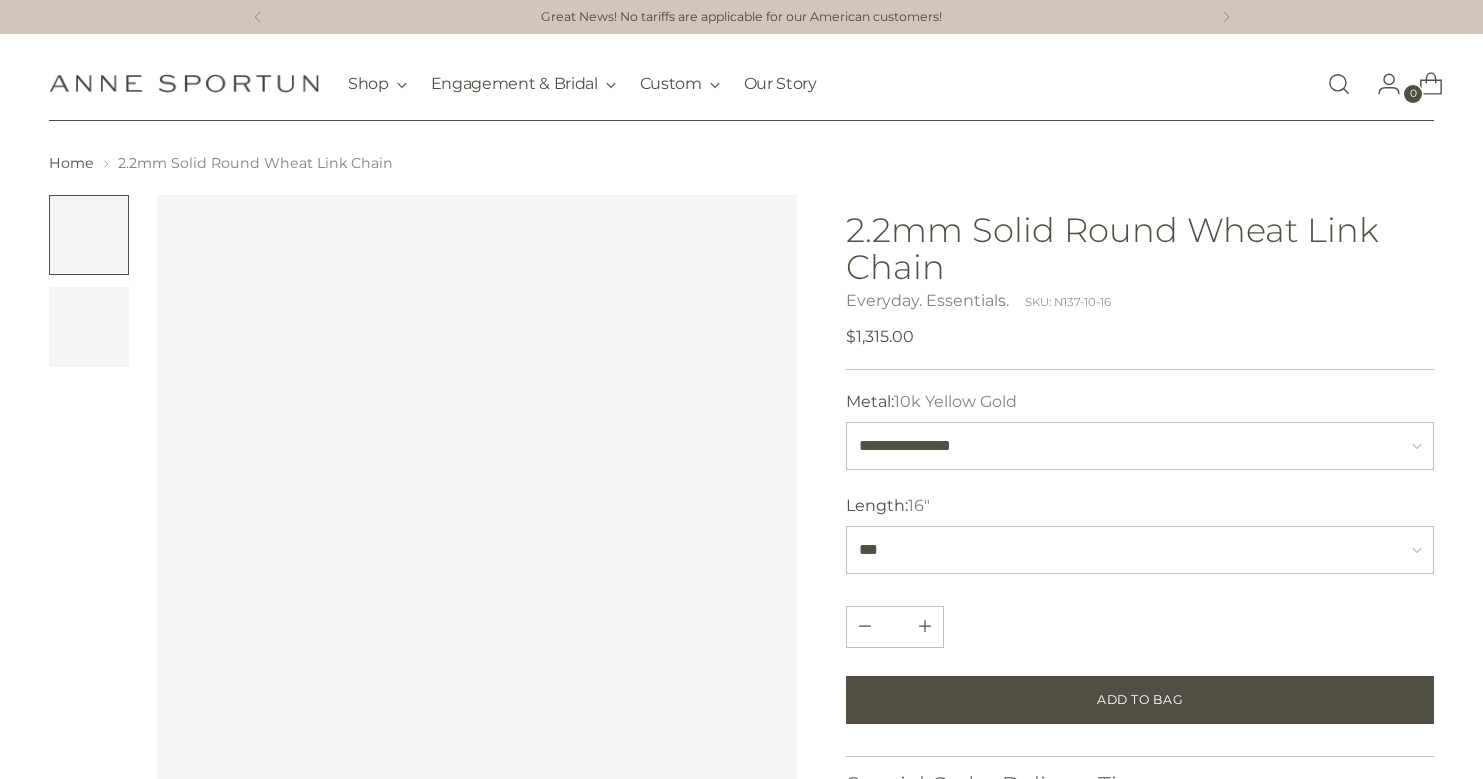scroll, scrollTop: 0, scrollLeft: 0, axis: both 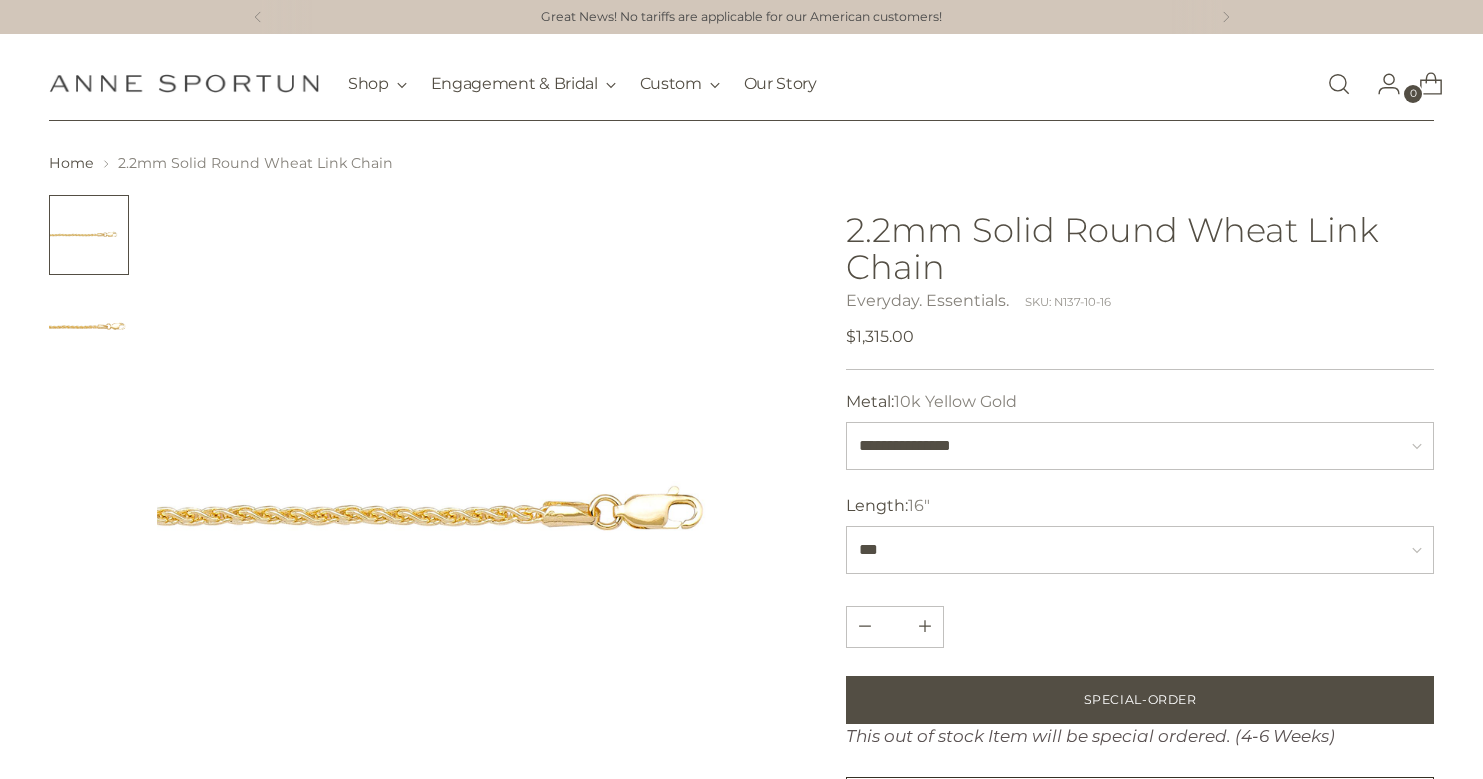 click at bounding box center (89, 327) 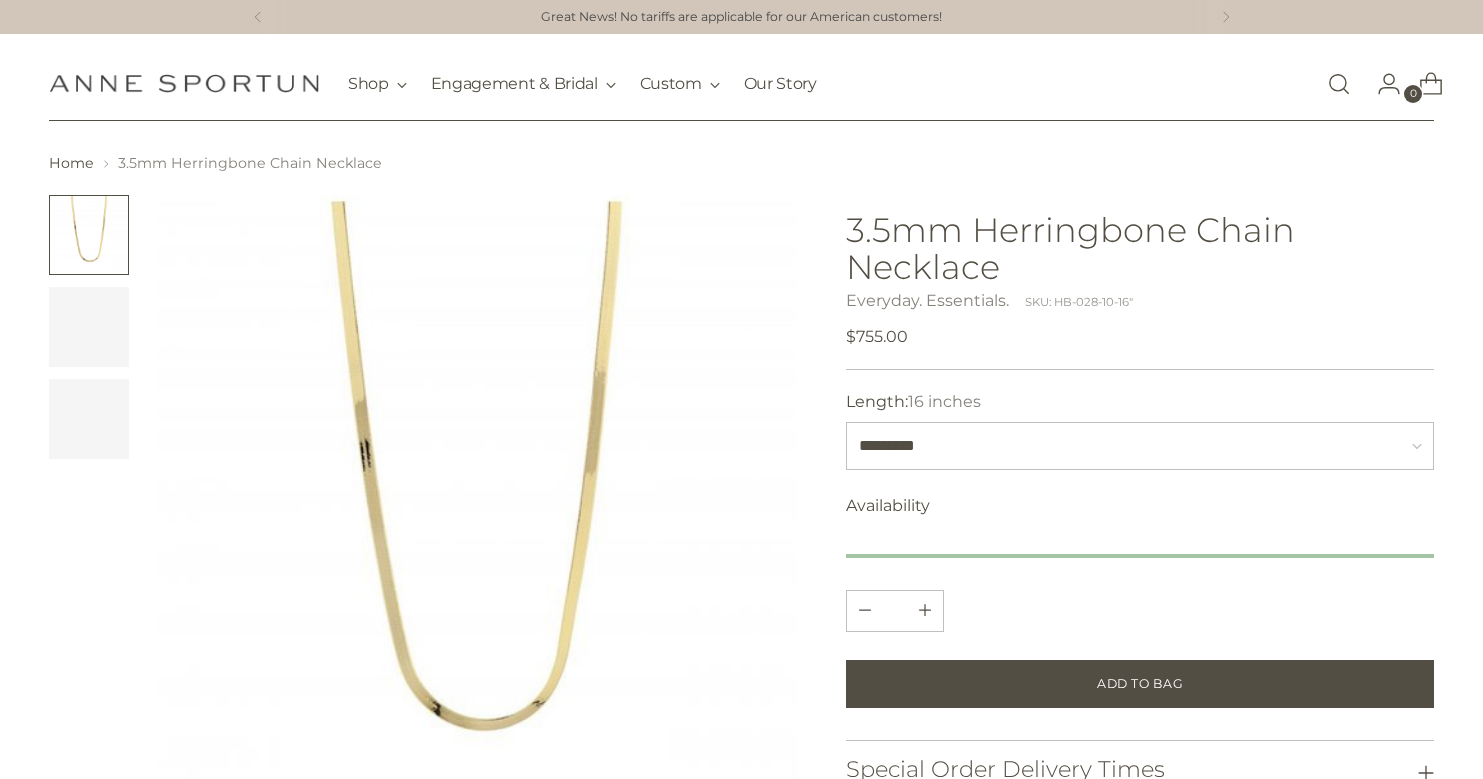 scroll, scrollTop: 0, scrollLeft: 0, axis: both 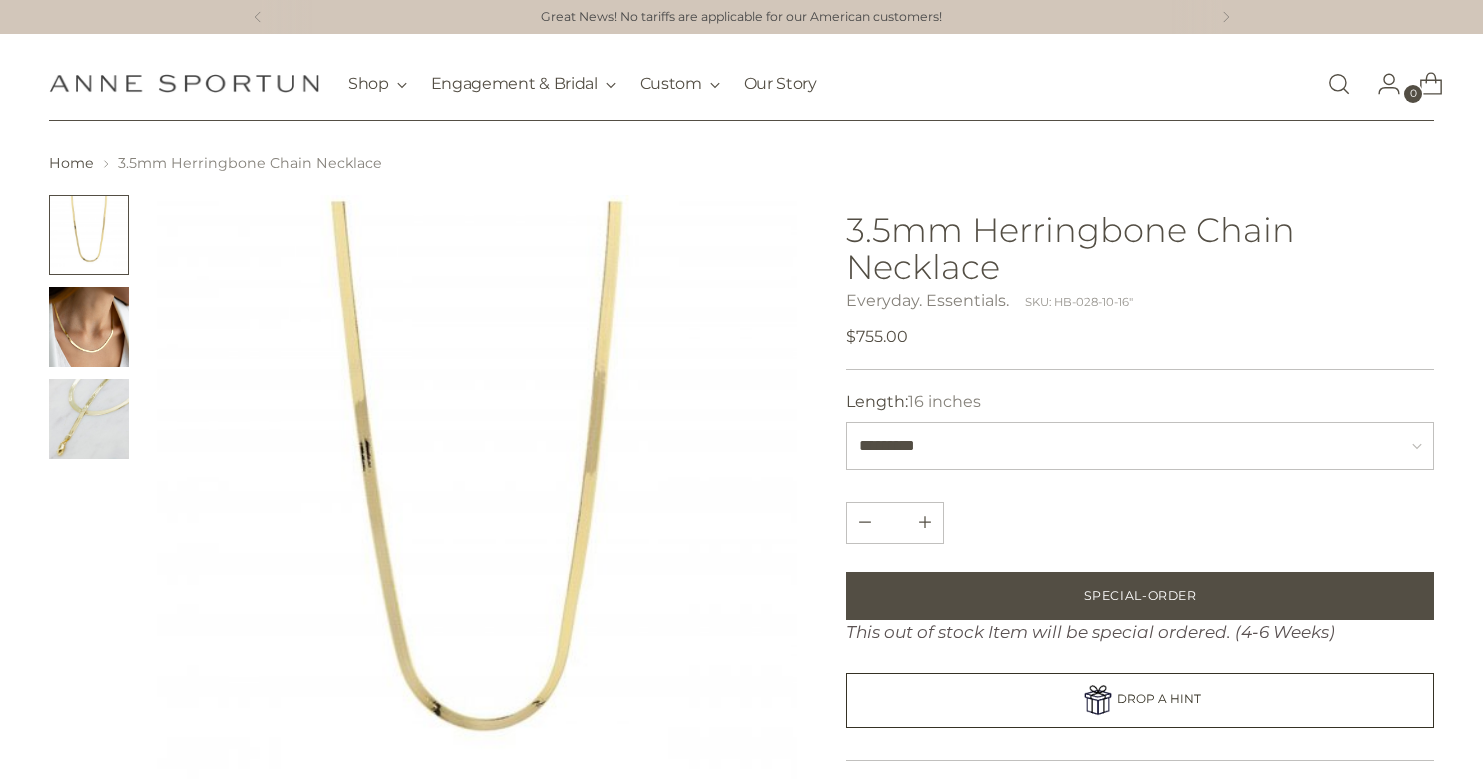 click at bounding box center [89, 327] 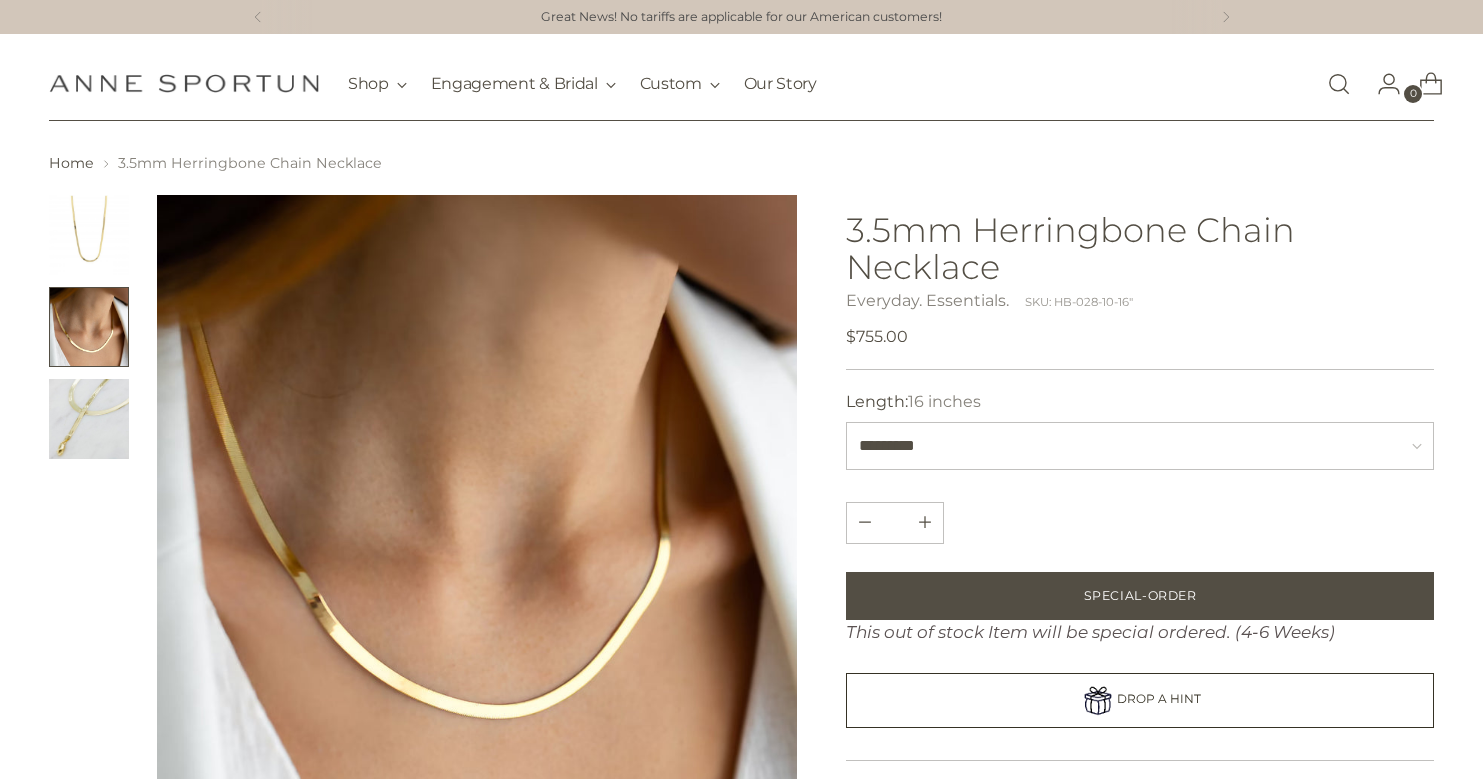 click at bounding box center [89, 419] 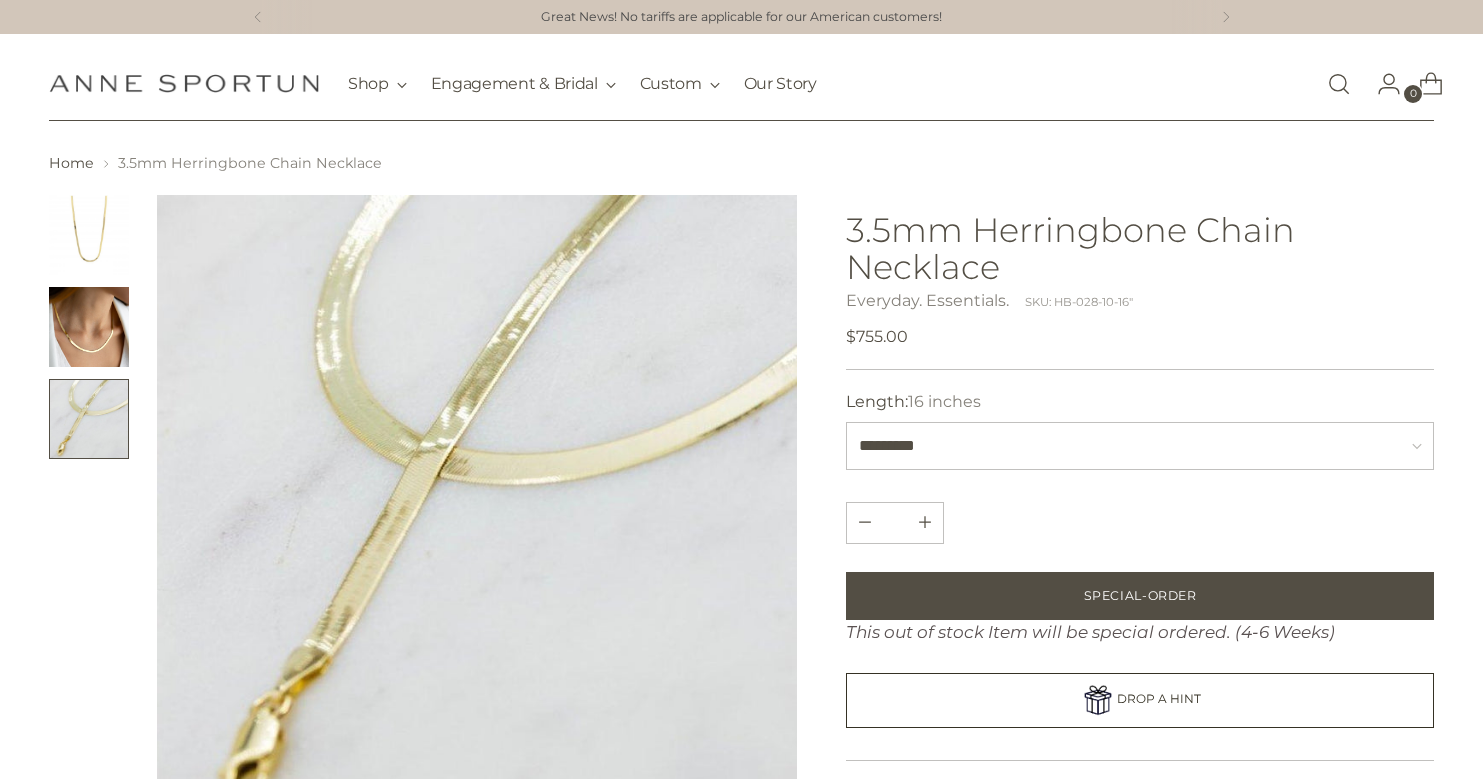 click at bounding box center (89, 235) 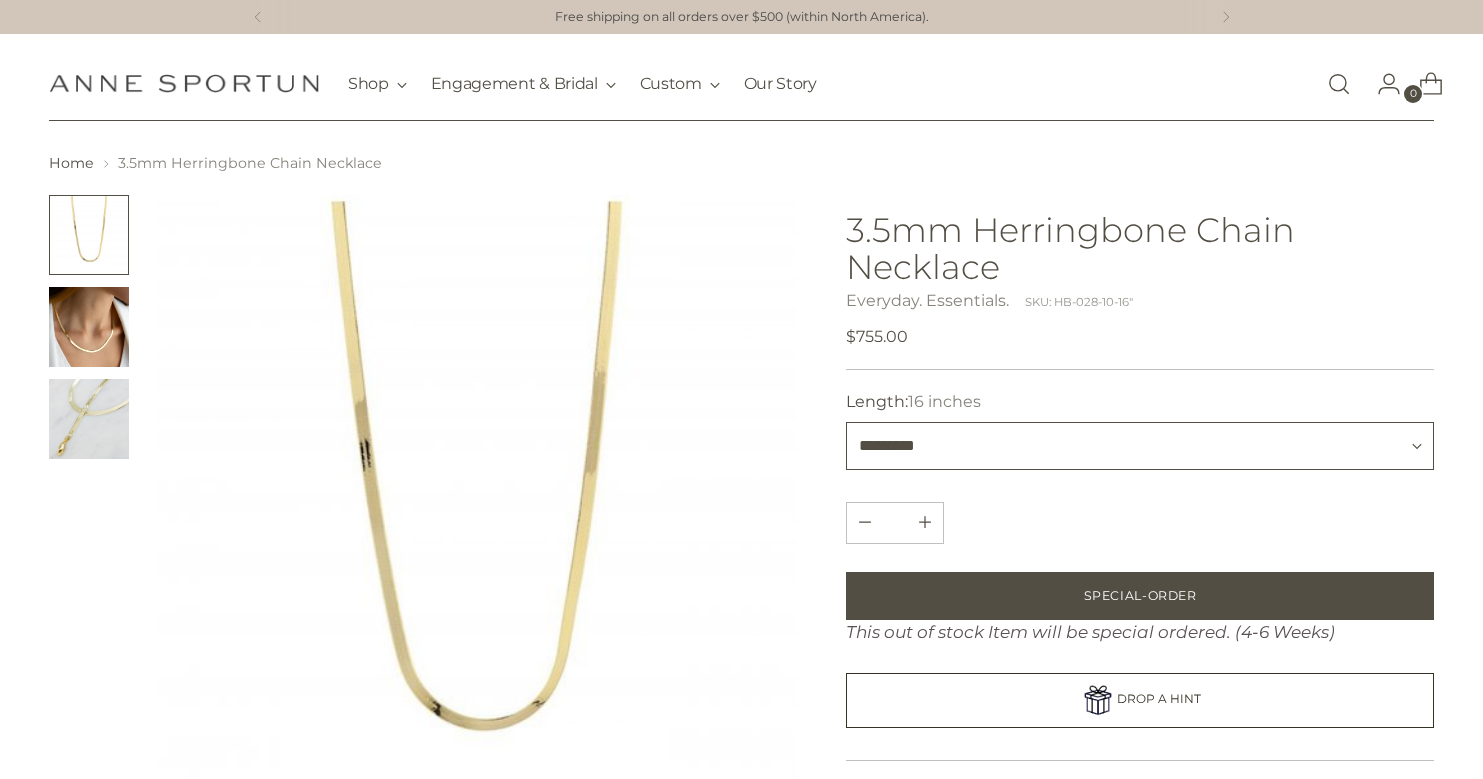 select on "*********" 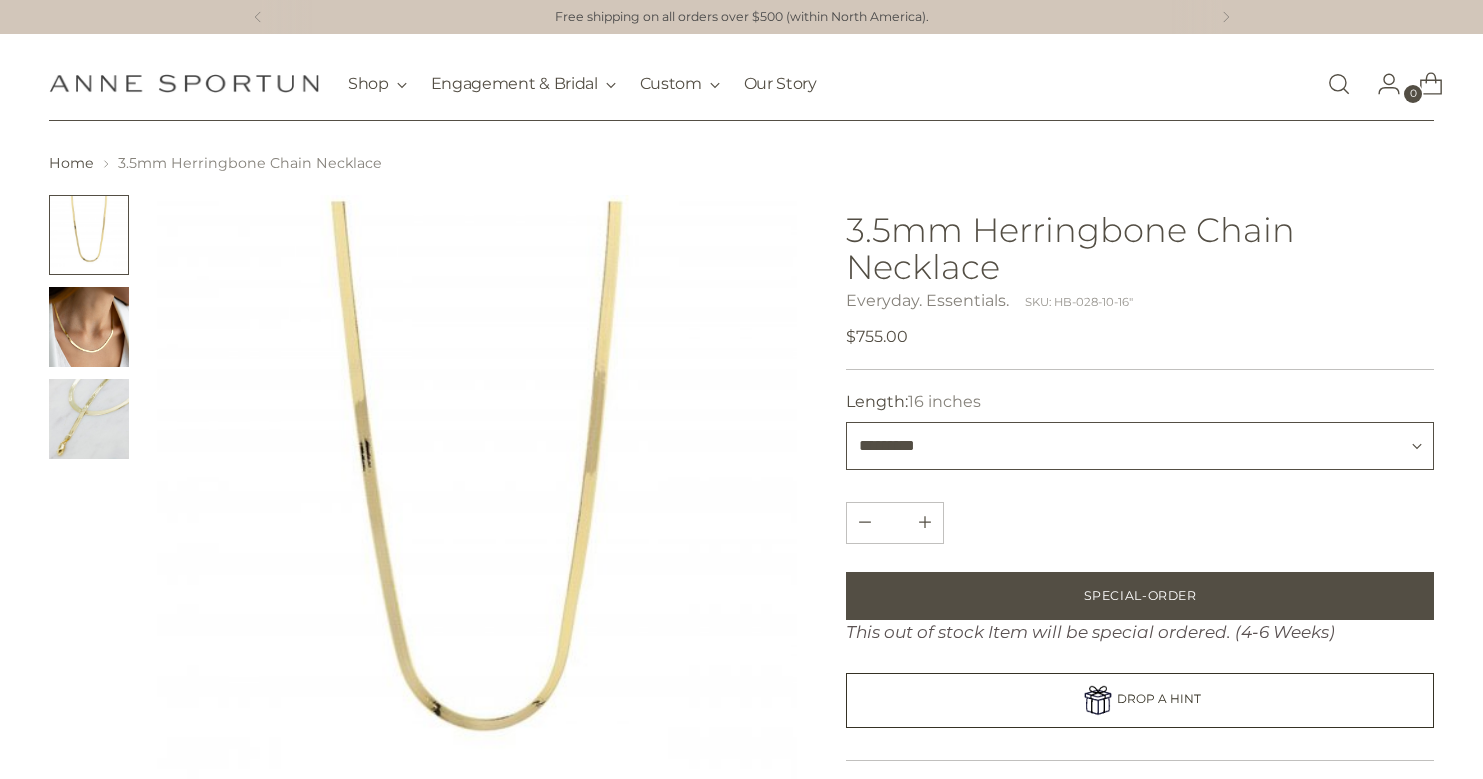 type 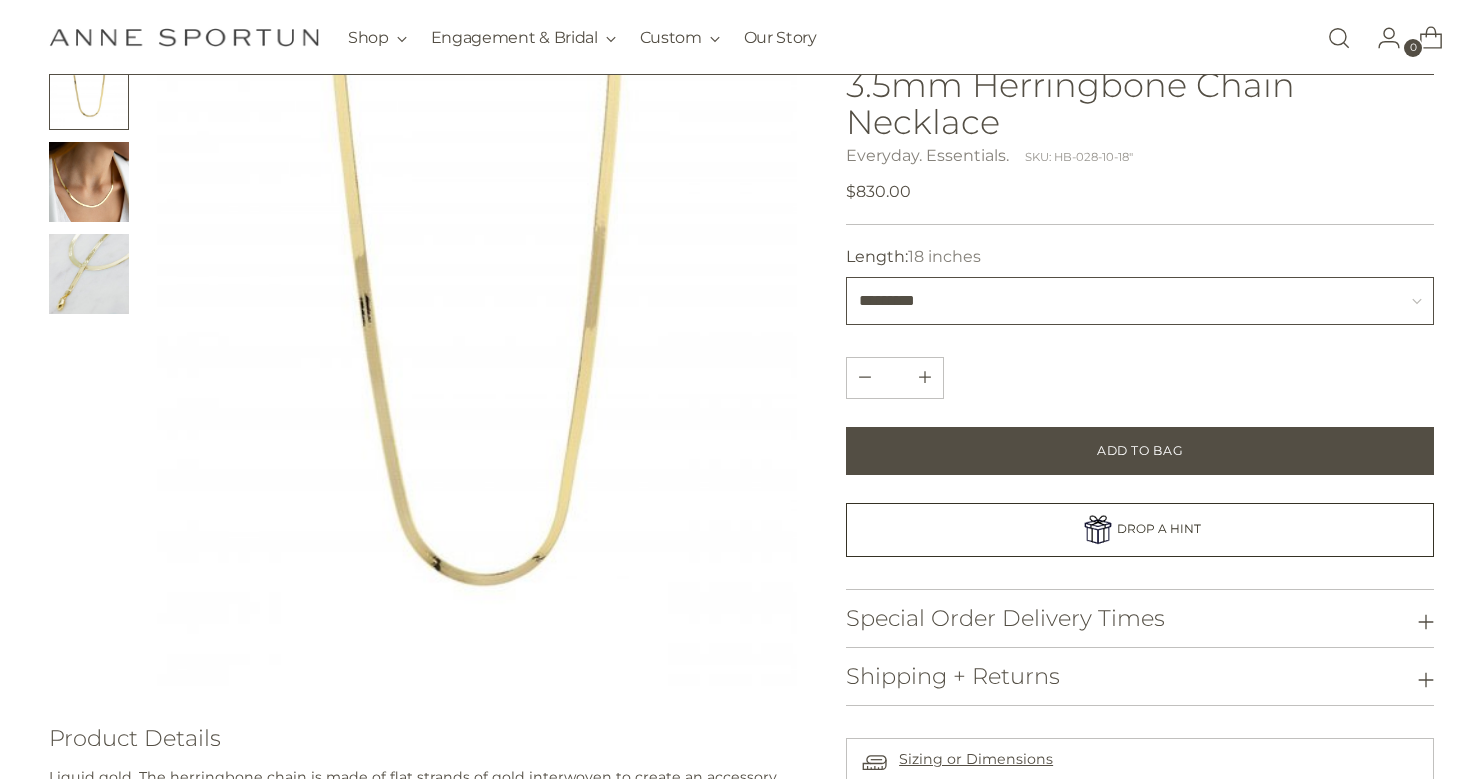 scroll, scrollTop: 153, scrollLeft: 0, axis: vertical 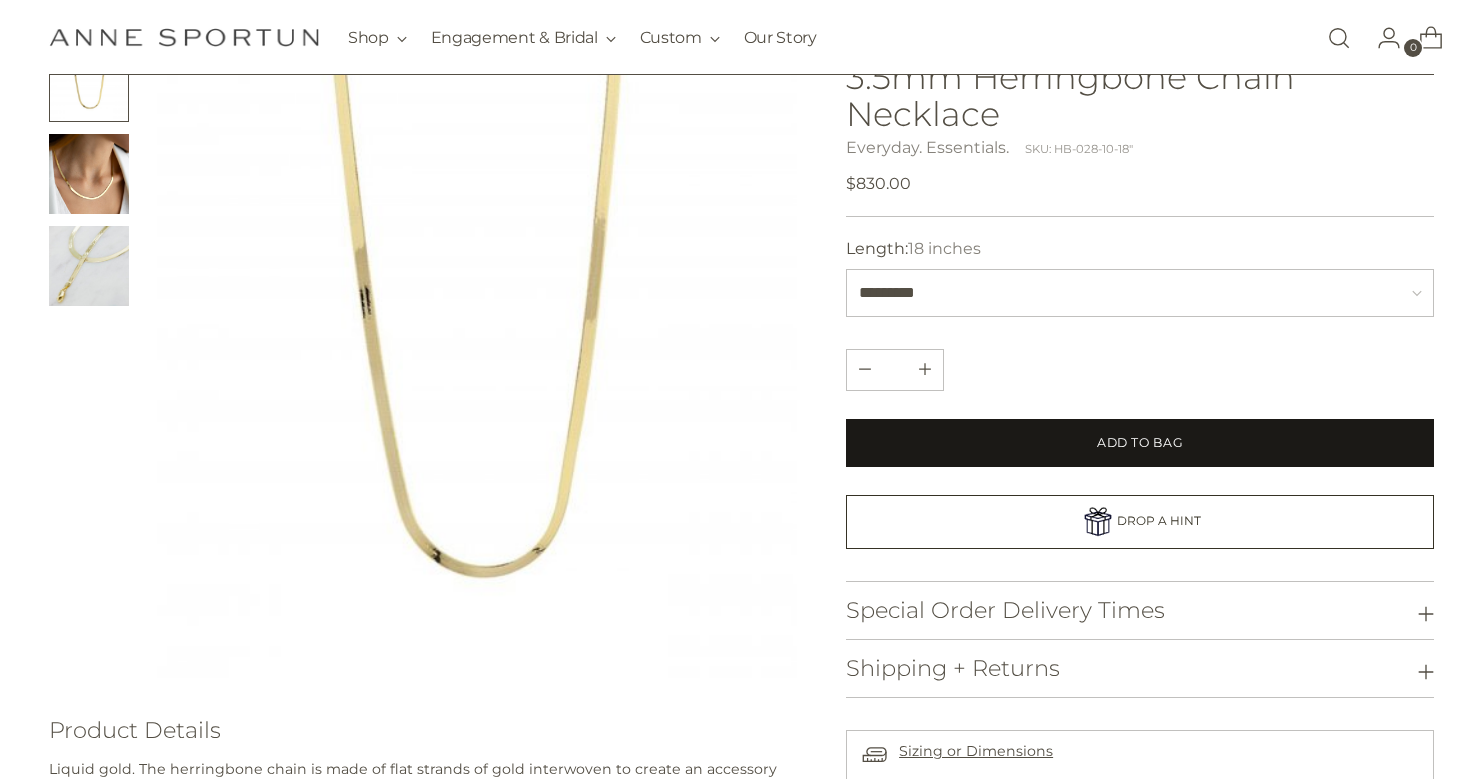 click on "Add to Bag" at bounding box center [1140, 443] 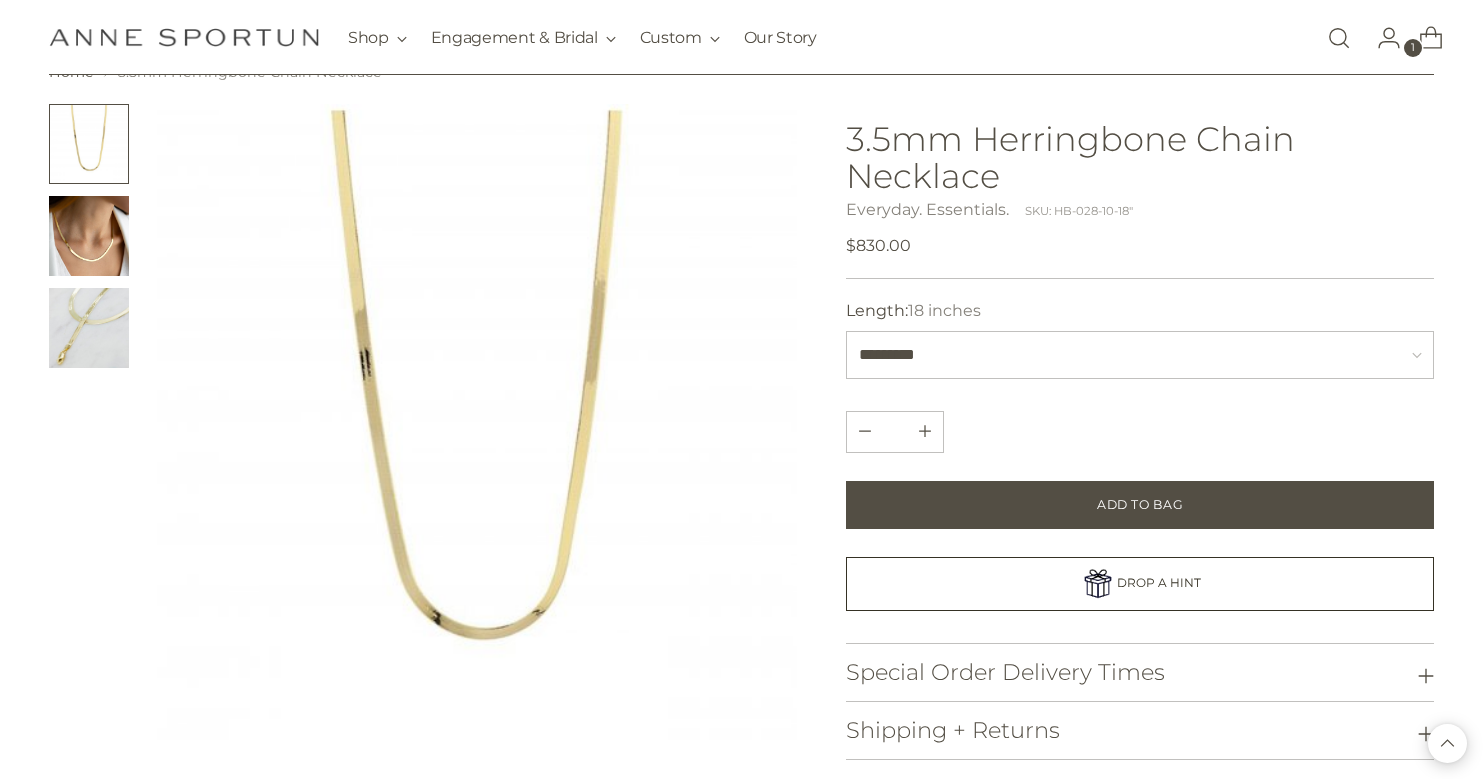 scroll, scrollTop: 65, scrollLeft: 0, axis: vertical 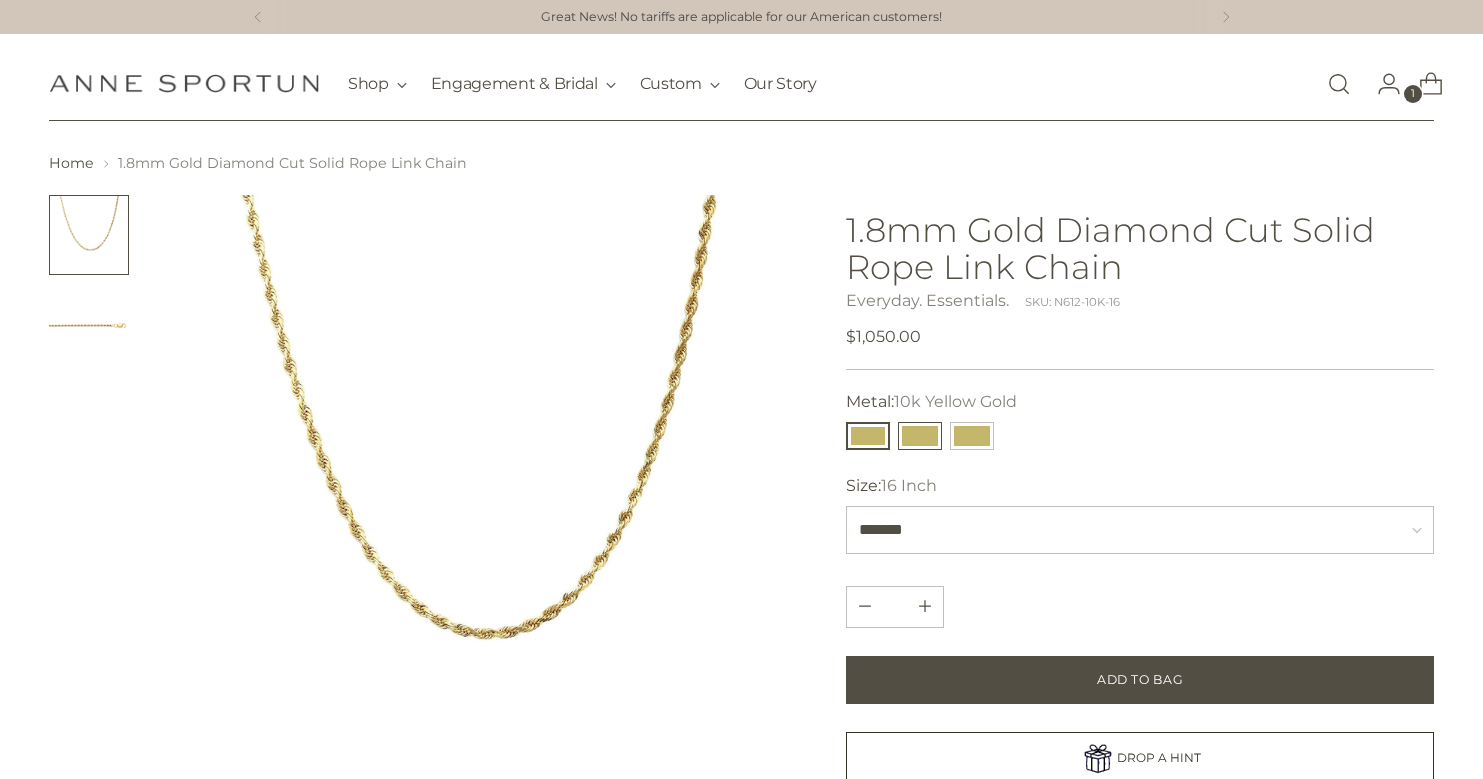 click at bounding box center [920, 436] 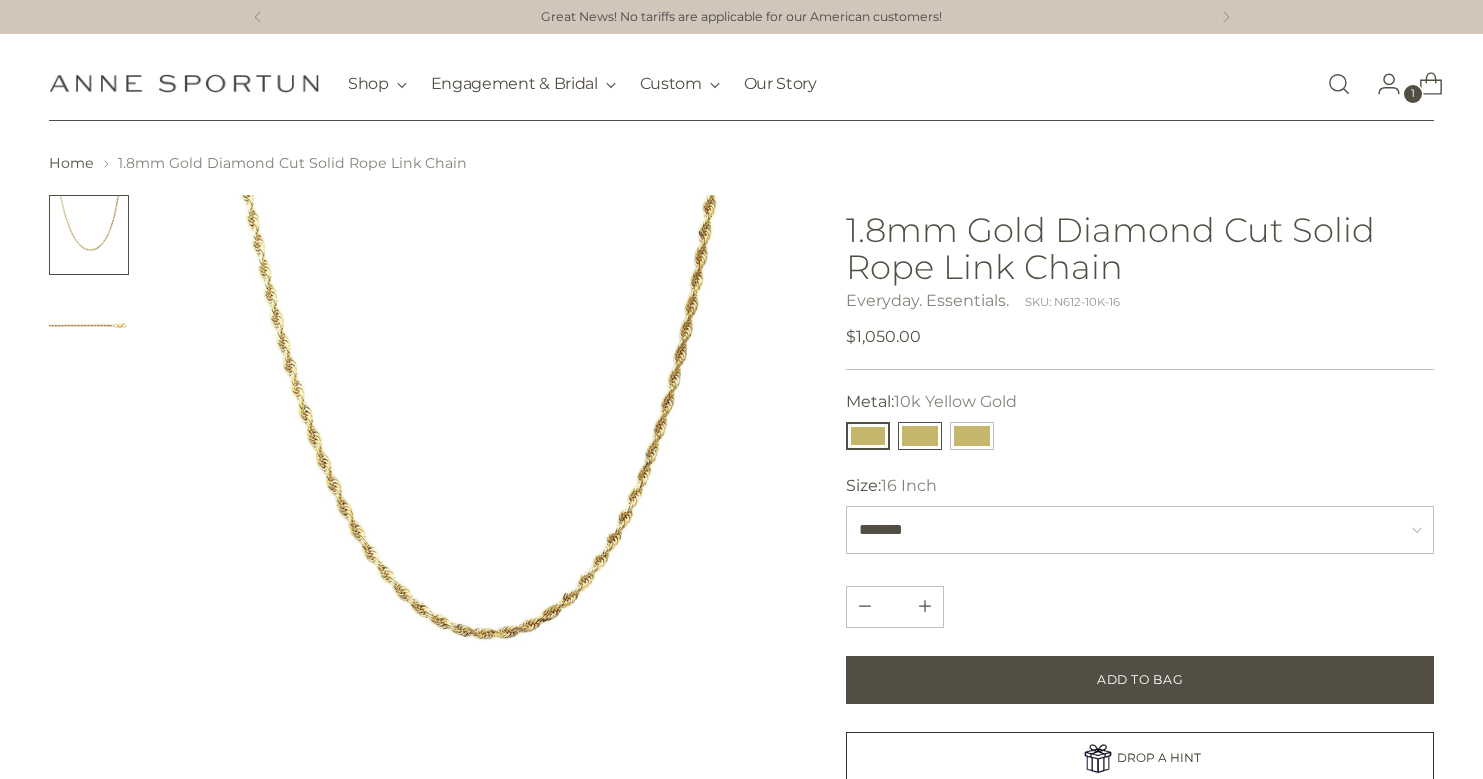 type 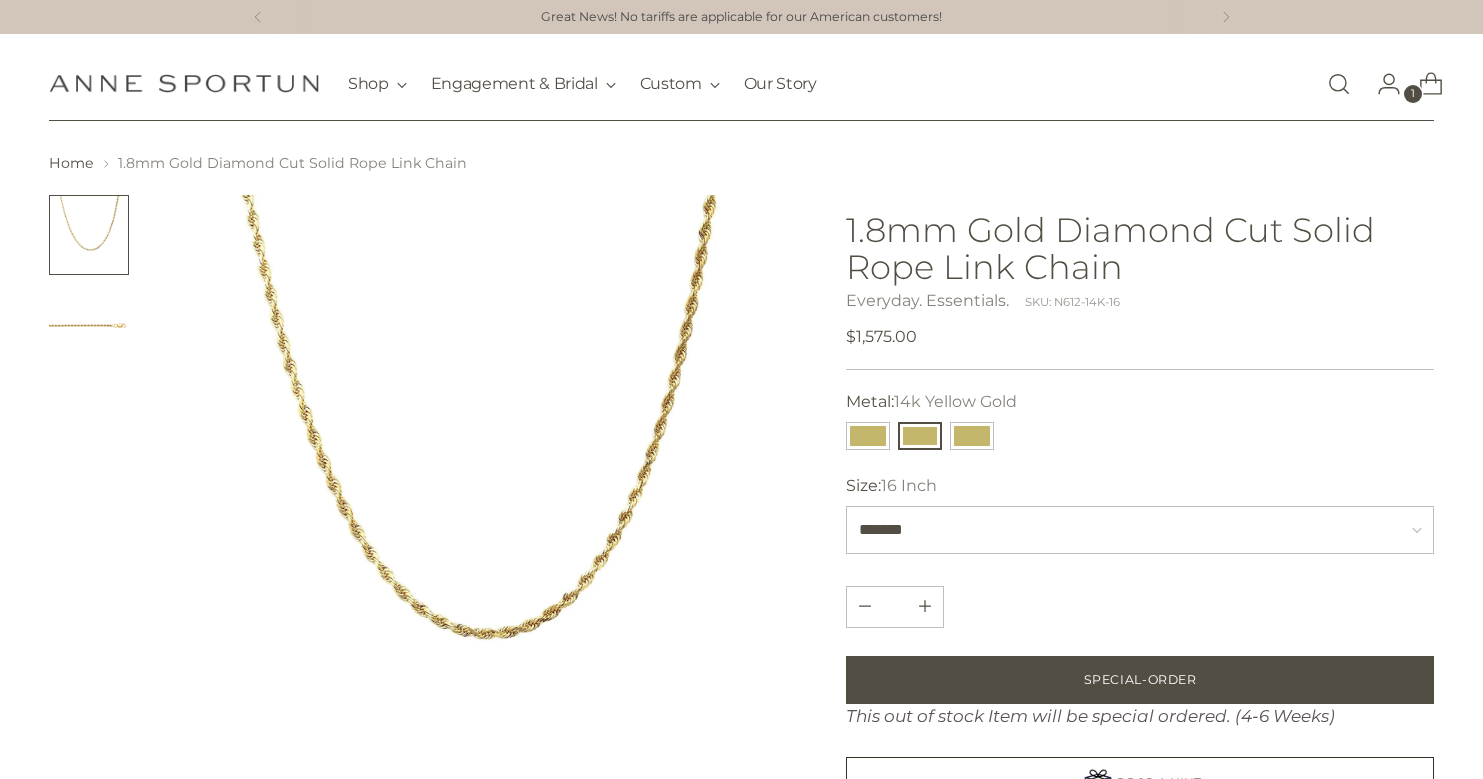 click at bounding box center [477, 515] 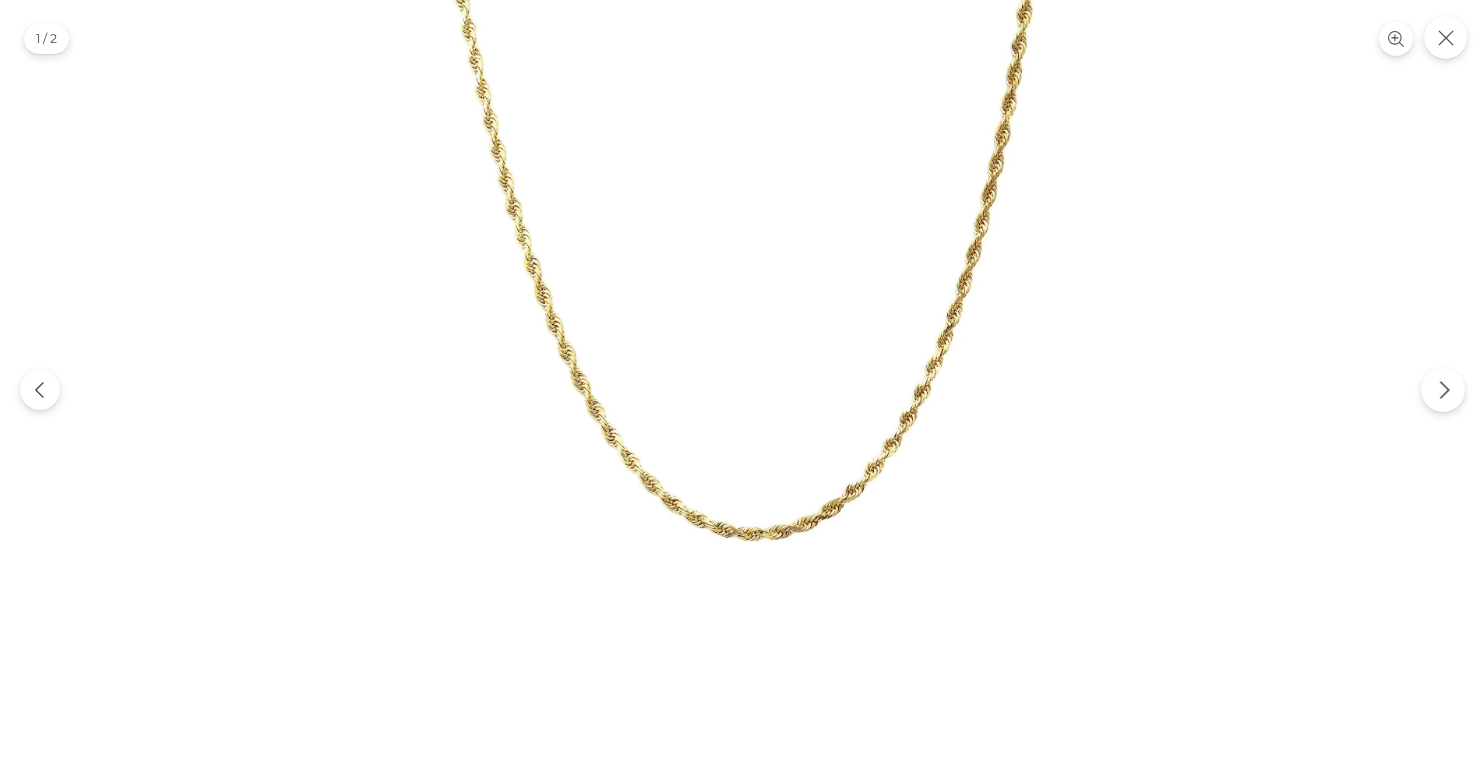 click at bounding box center [1443, 390] 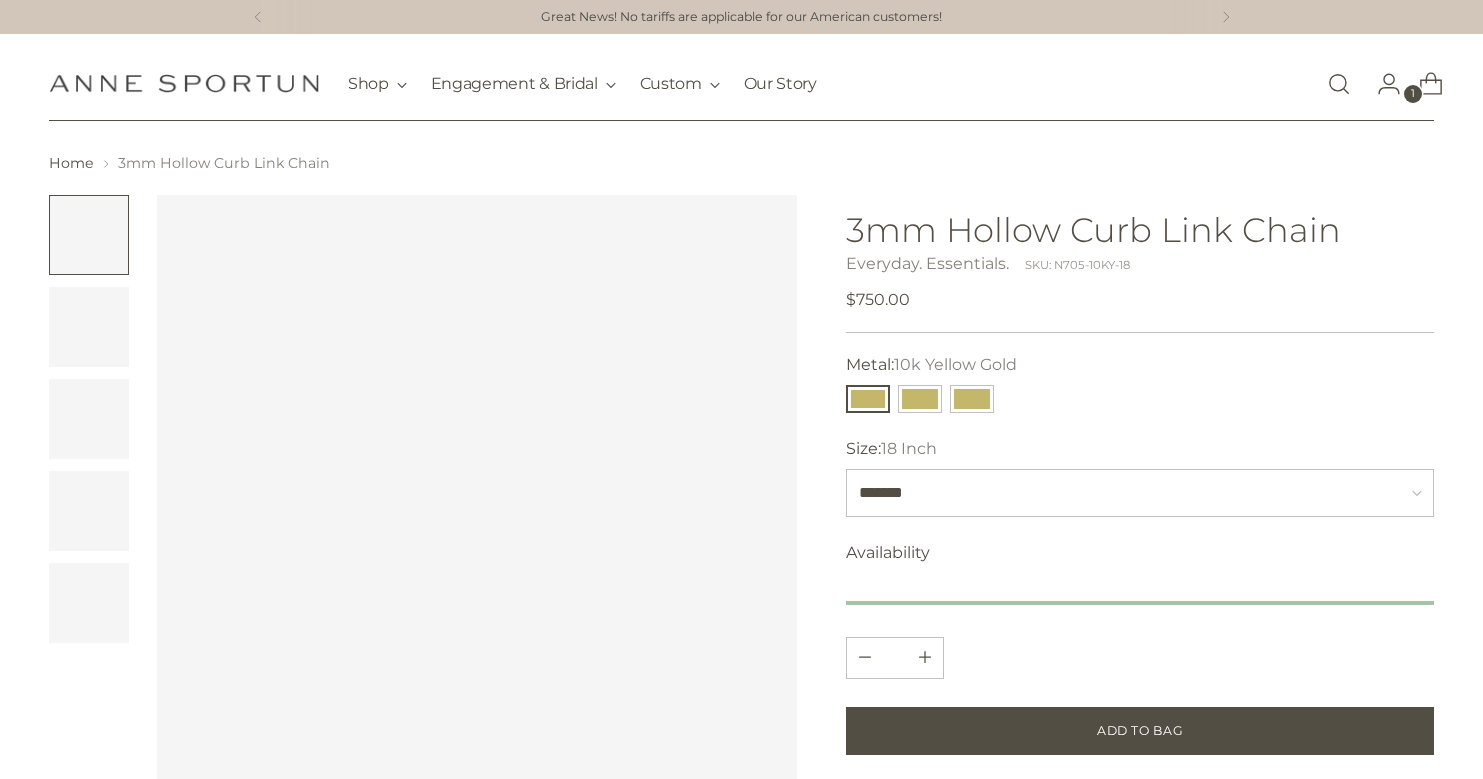 scroll, scrollTop: 0, scrollLeft: 0, axis: both 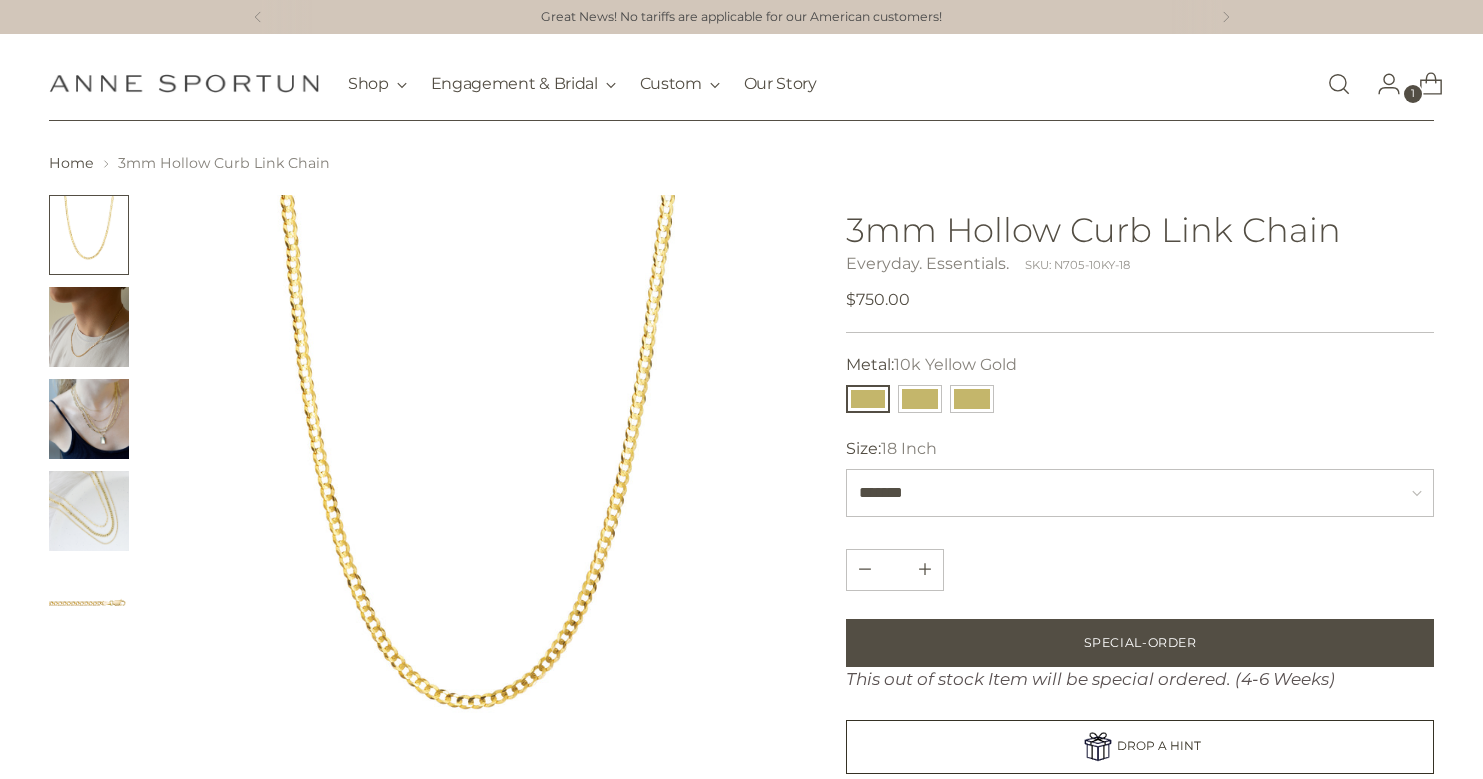 click at bounding box center (89, 419) 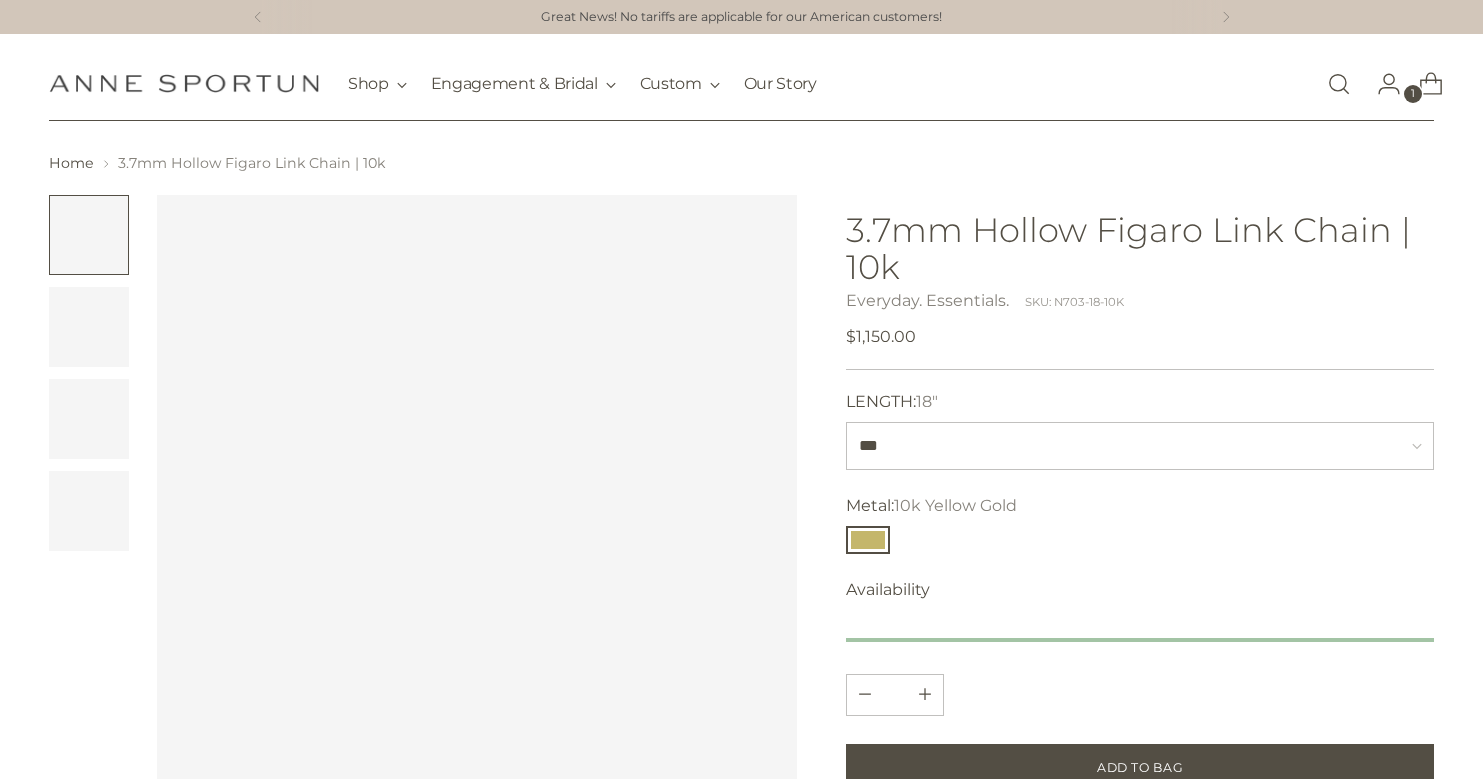 scroll, scrollTop: 0, scrollLeft: 0, axis: both 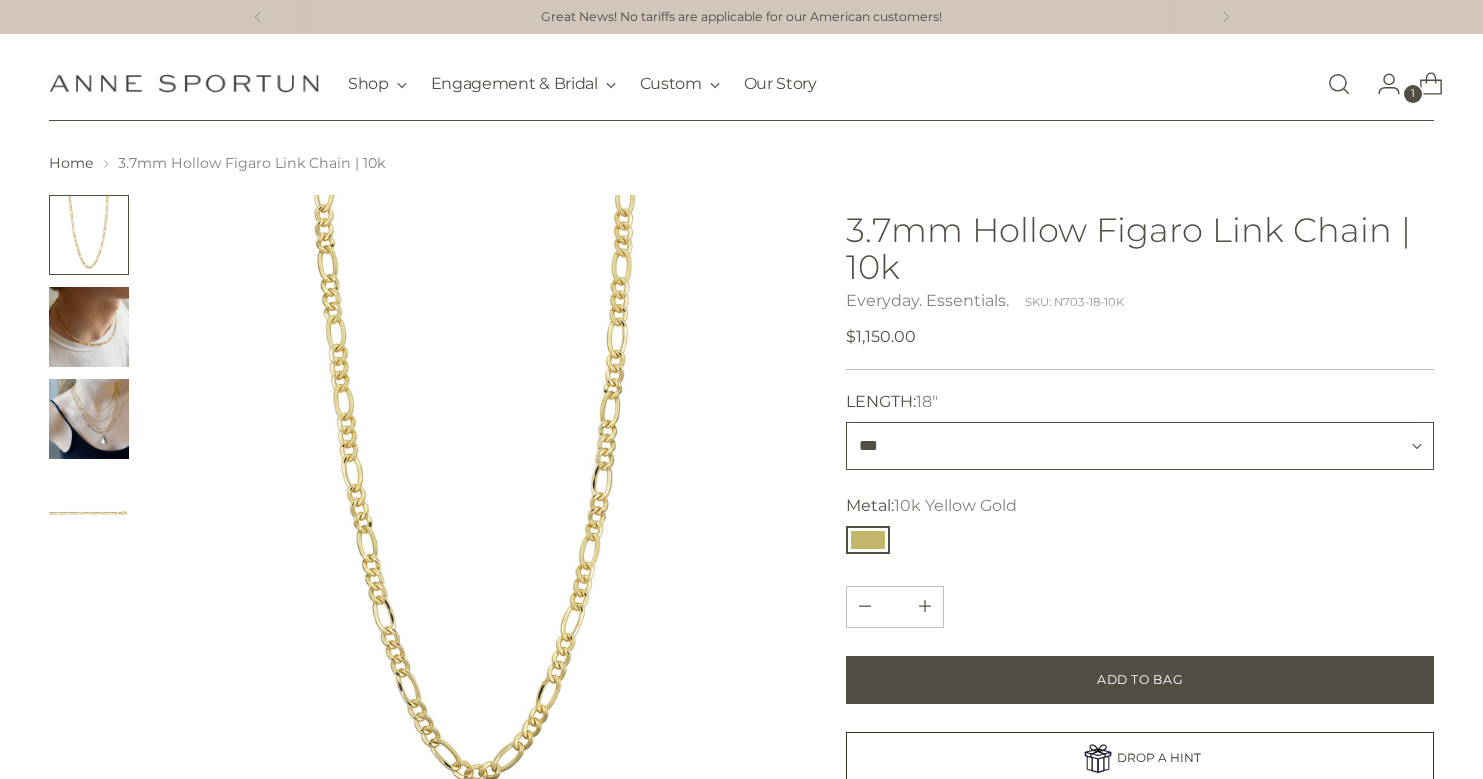 select on "***" 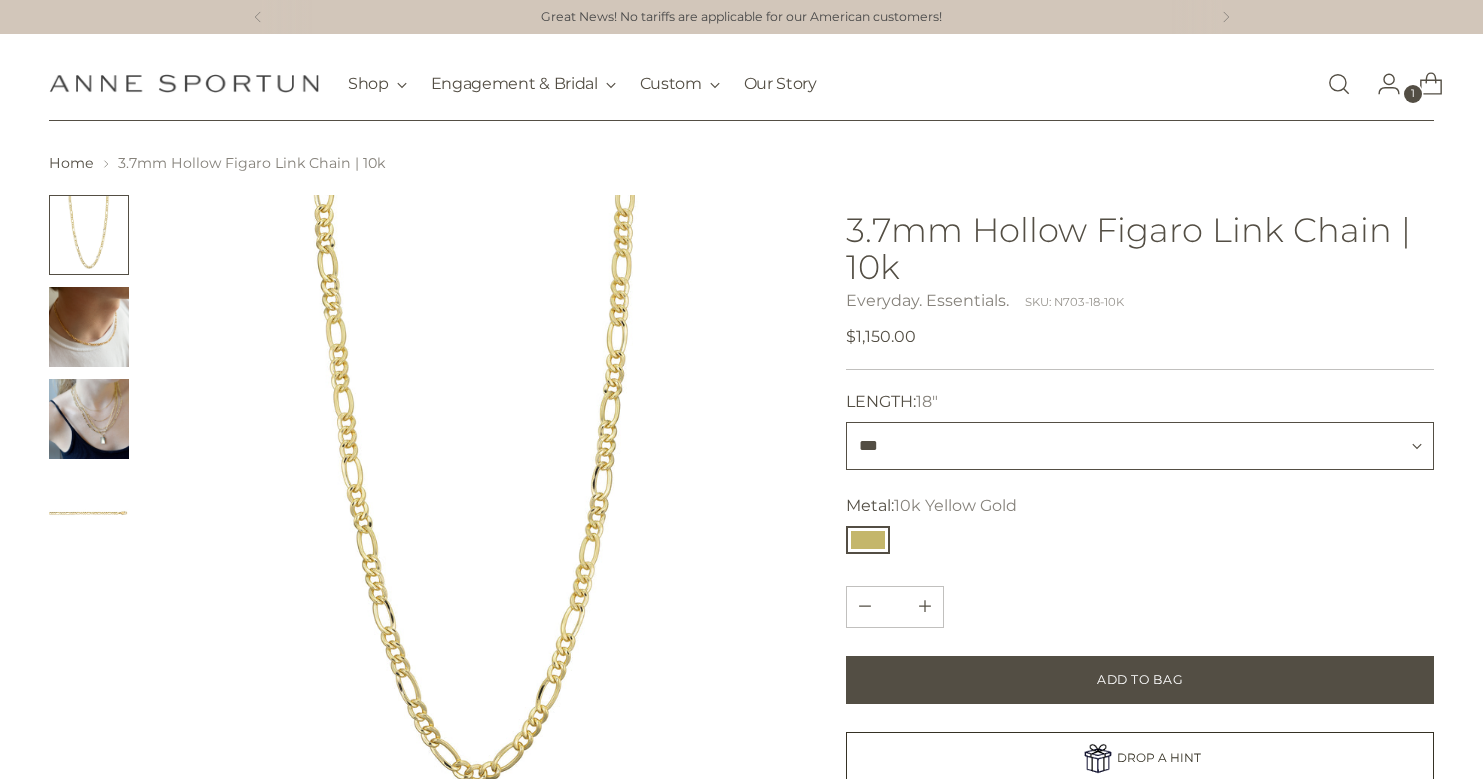 type 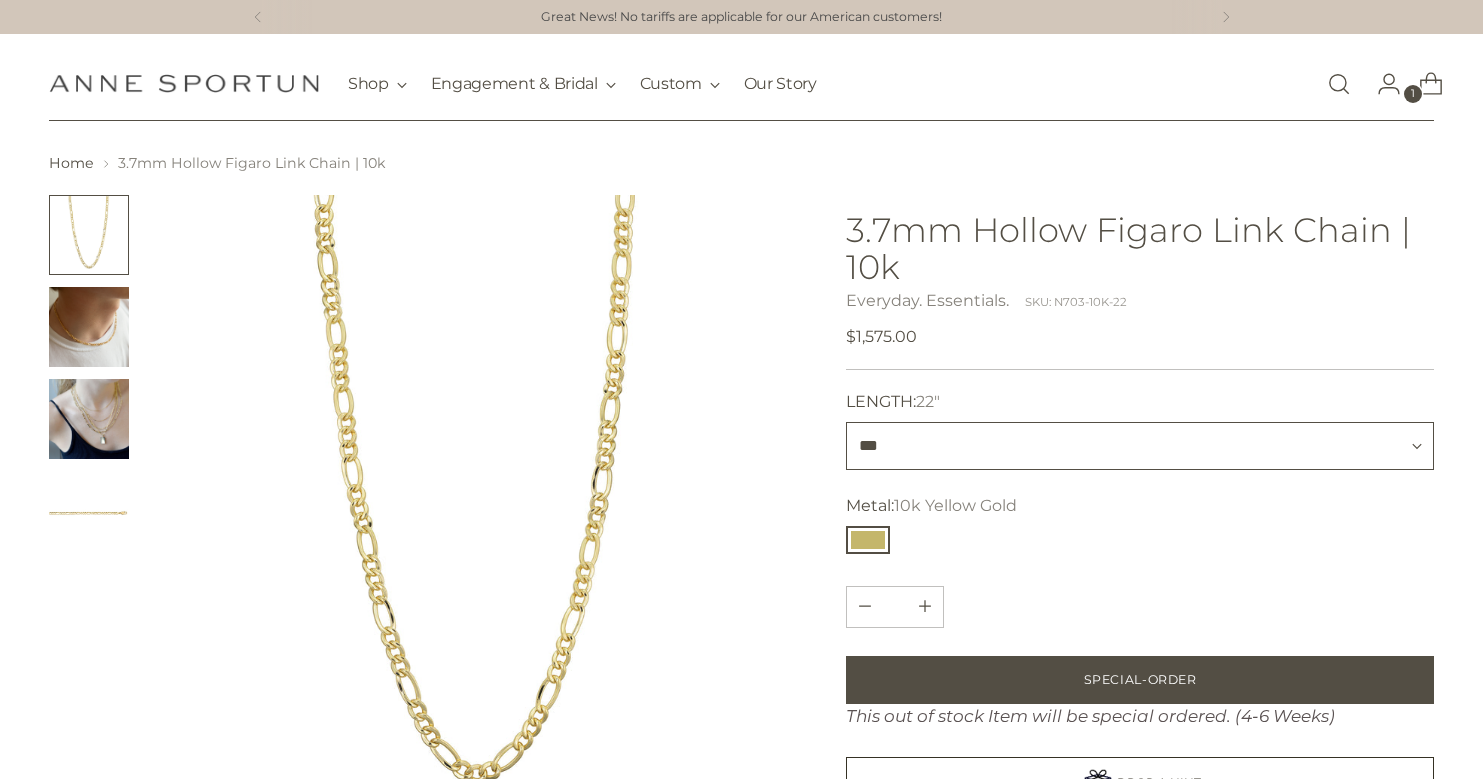 select on "***" 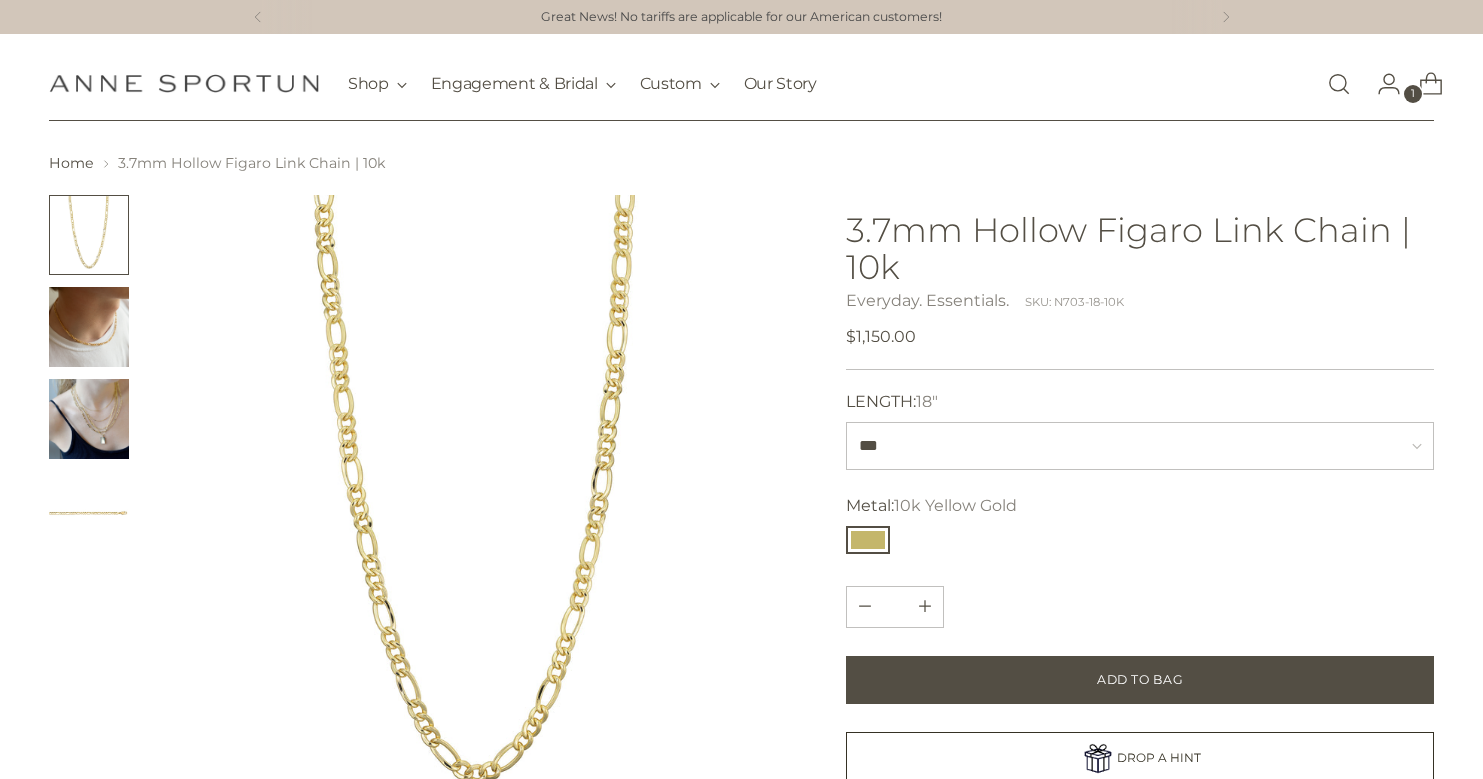 click at bounding box center [89, 327] 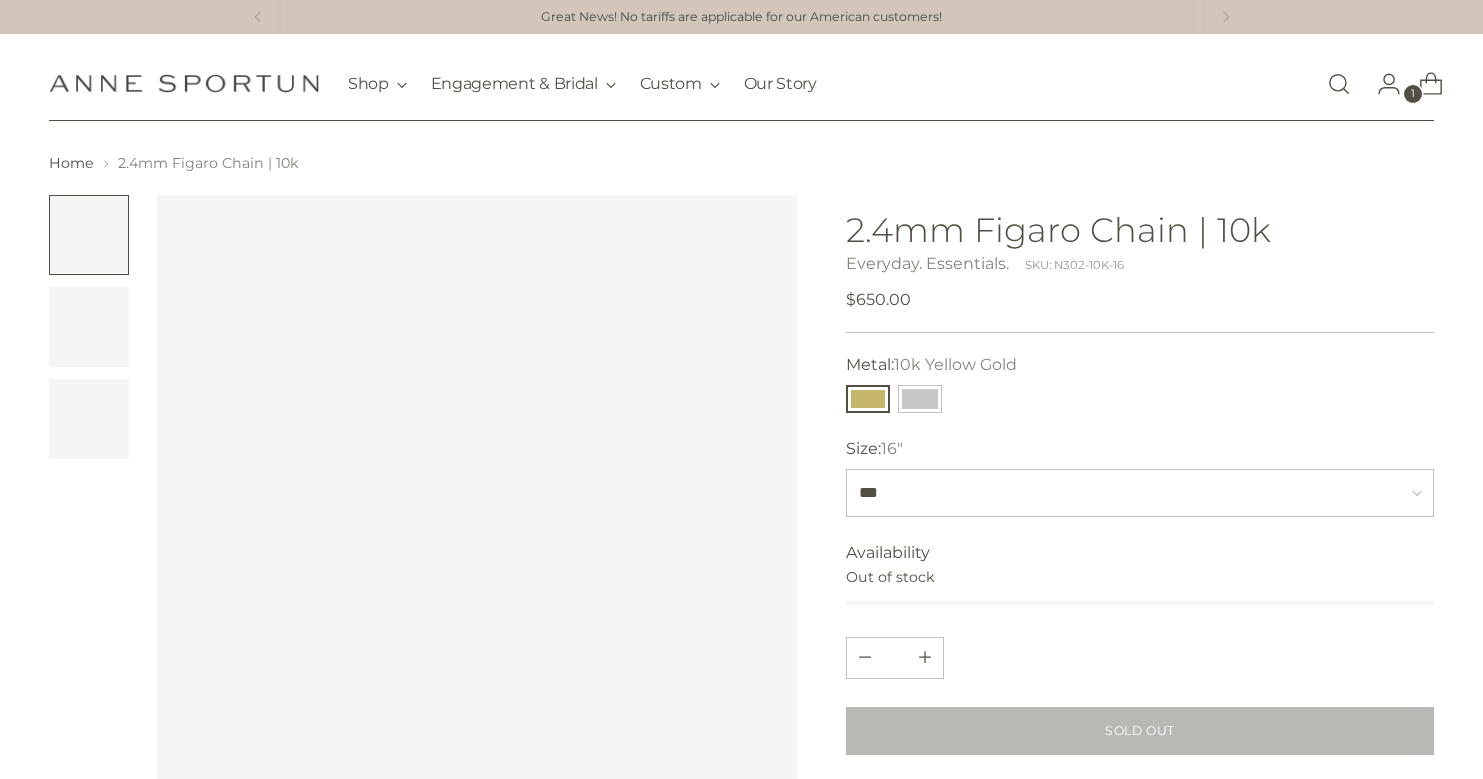 scroll, scrollTop: 0, scrollLeft: 0, axis: both 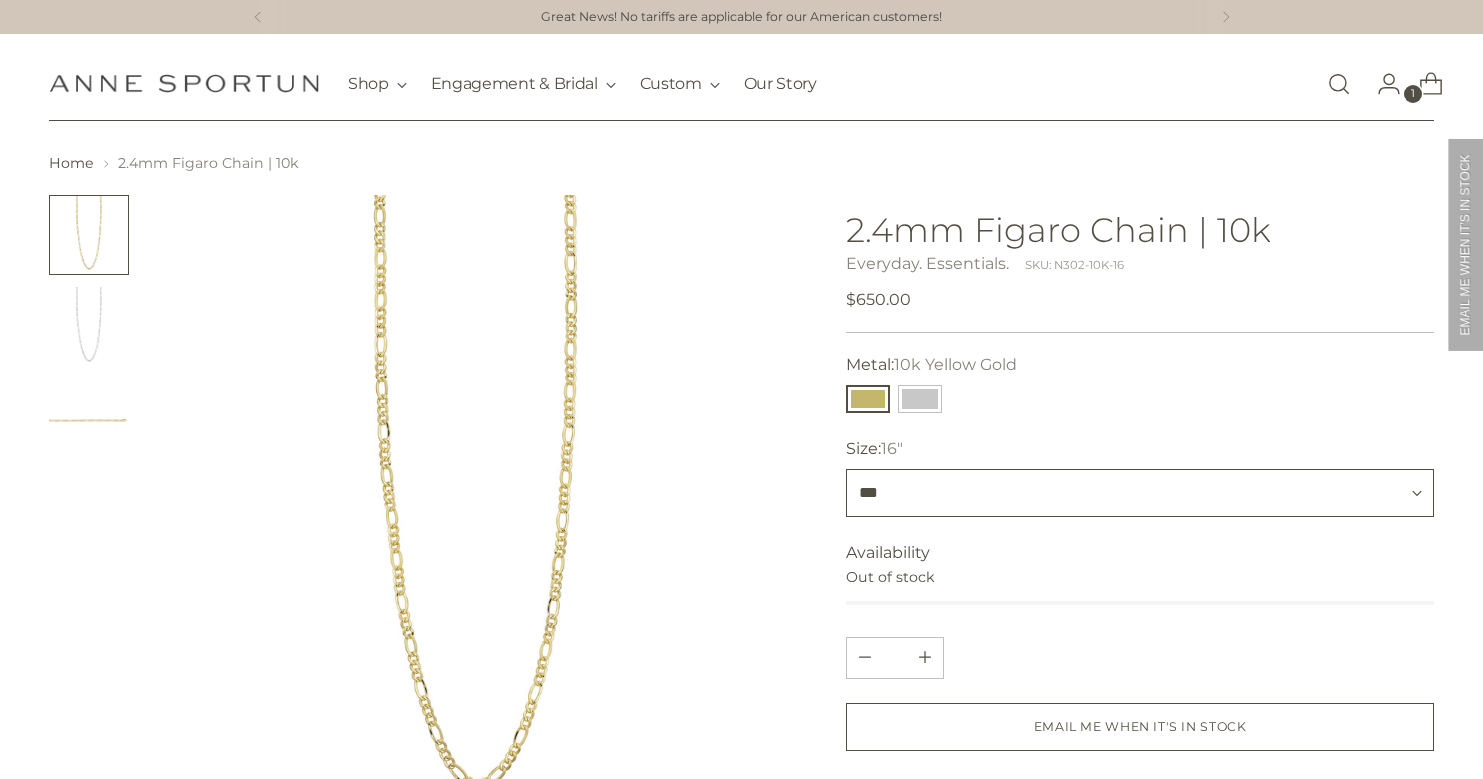 select on "***" 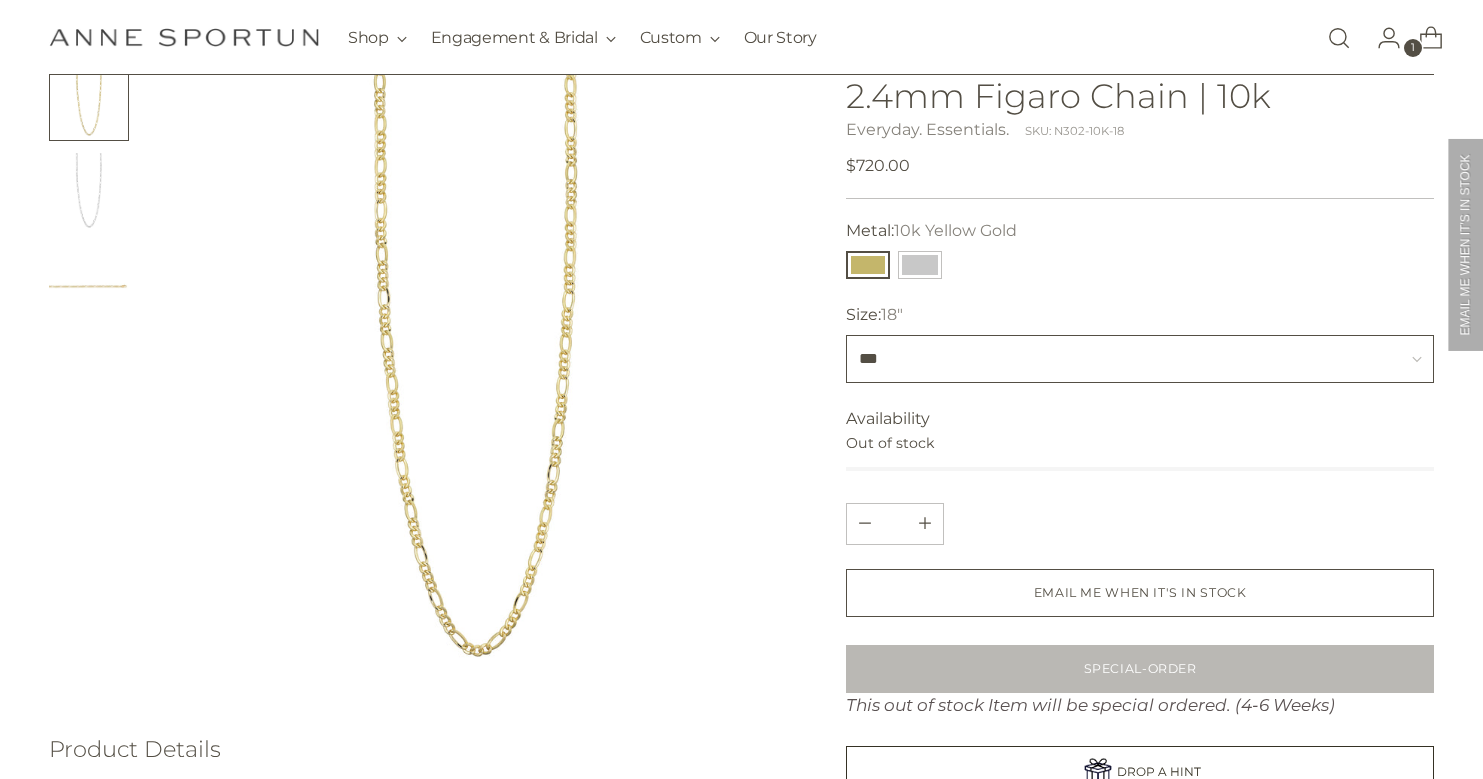 scroll, scrollTop: 140, scrollLeft: 0, axis: vertical 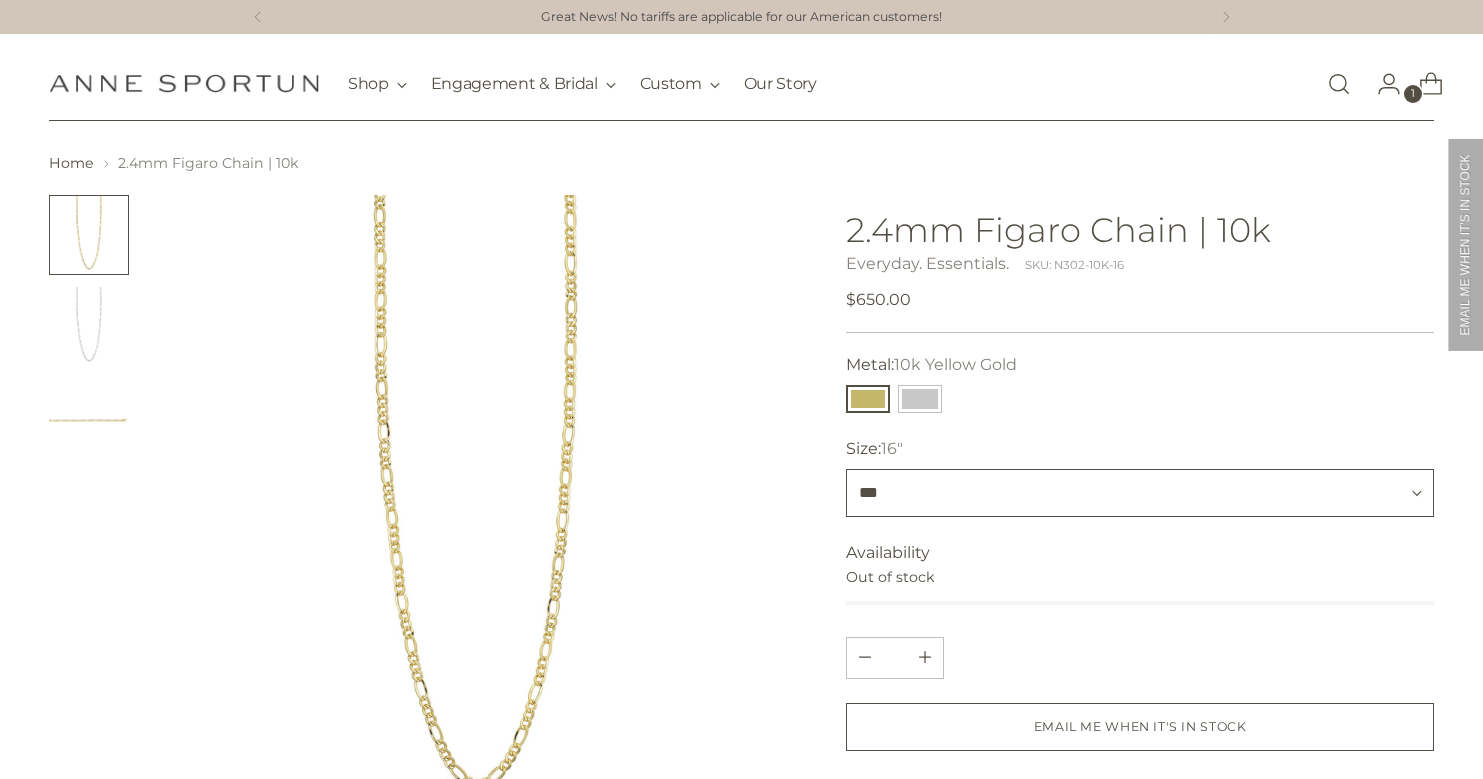 select on "***" 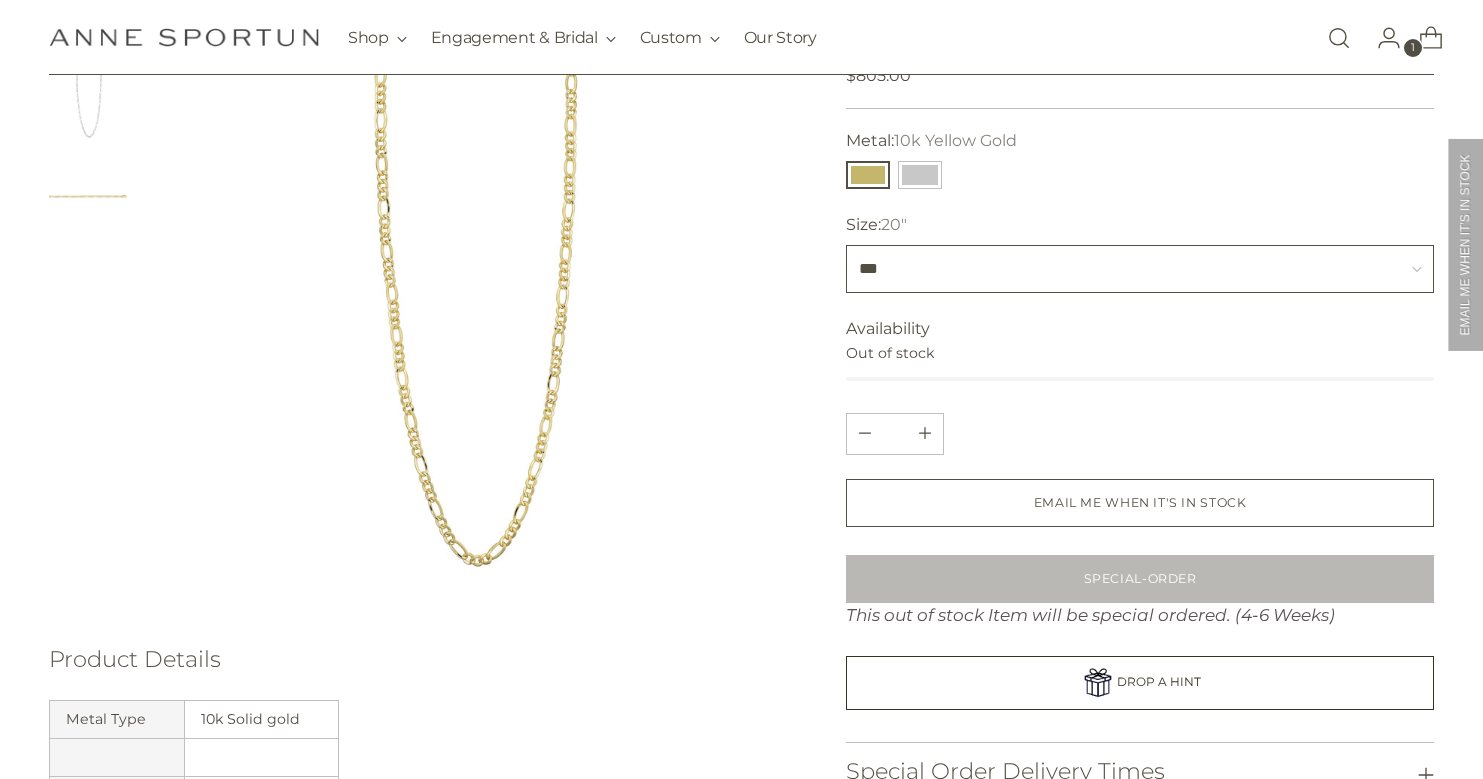 scroll, scrollTop: 199, scrollLeft: 0, axis: vertical 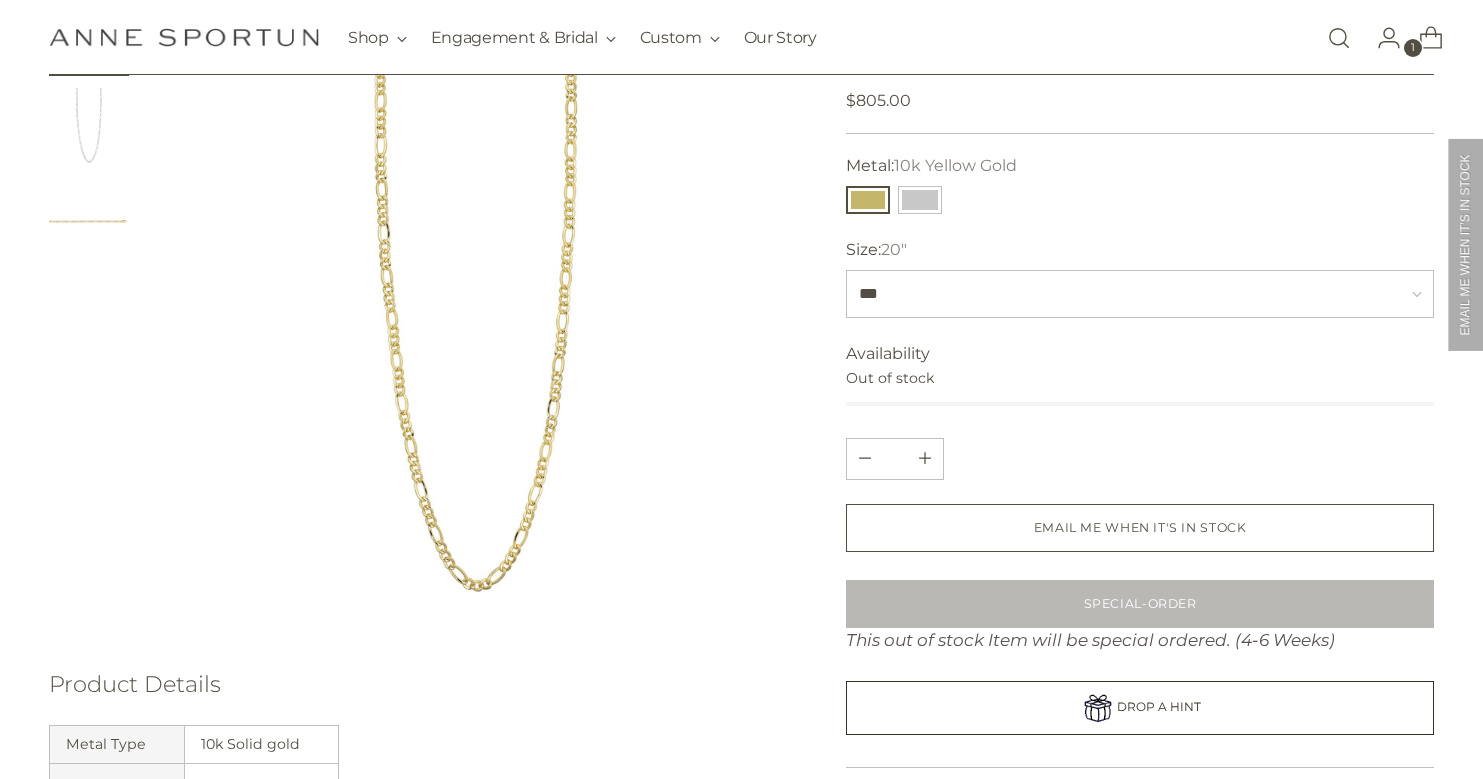 click on "Special-Order
This out of stock Item will be special ordered. (4-6 Weeks)" at bounding box center [1140, 617] 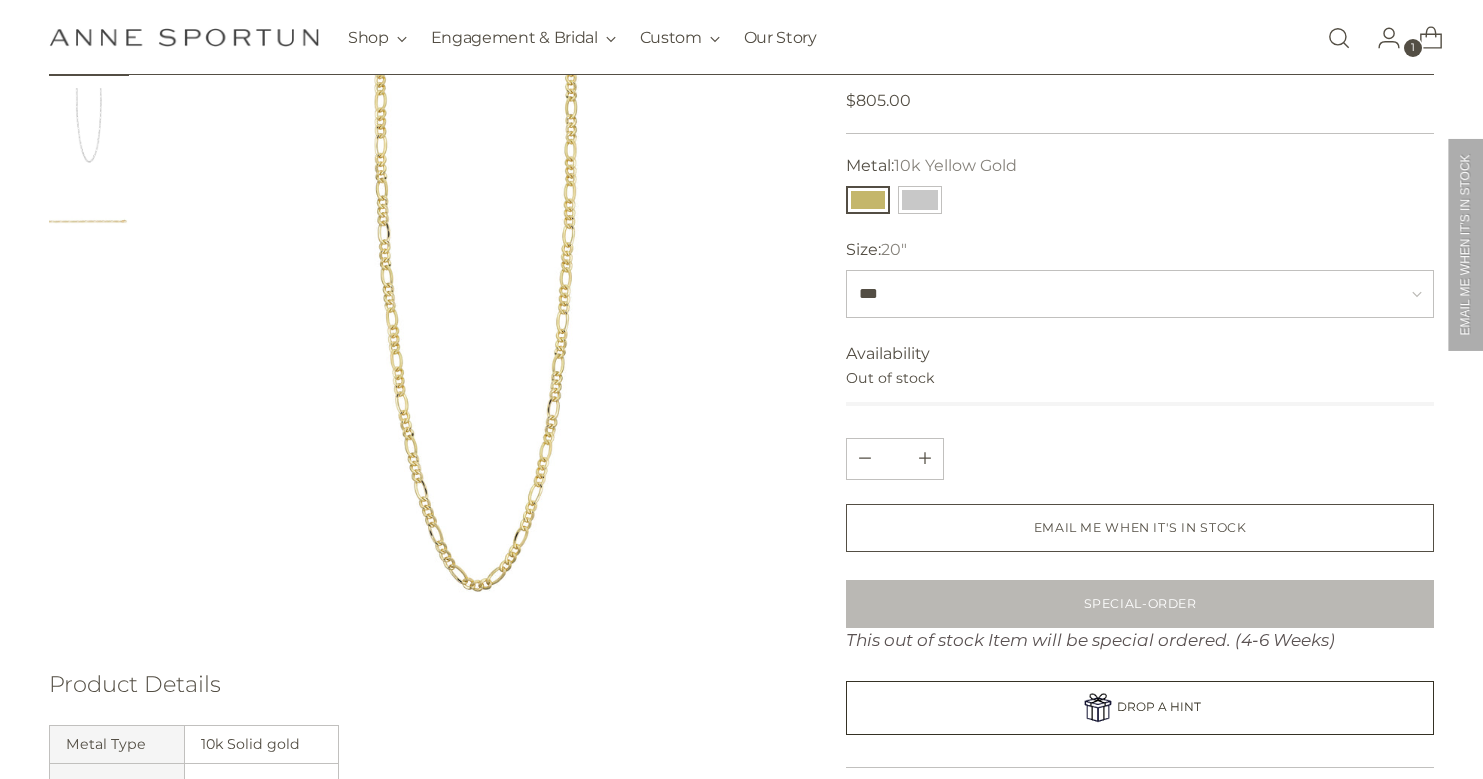 click on "Special-Order
This out of stock Item will be special ordered. (4-6 Weeks)" at bounding box center (1140, 617) 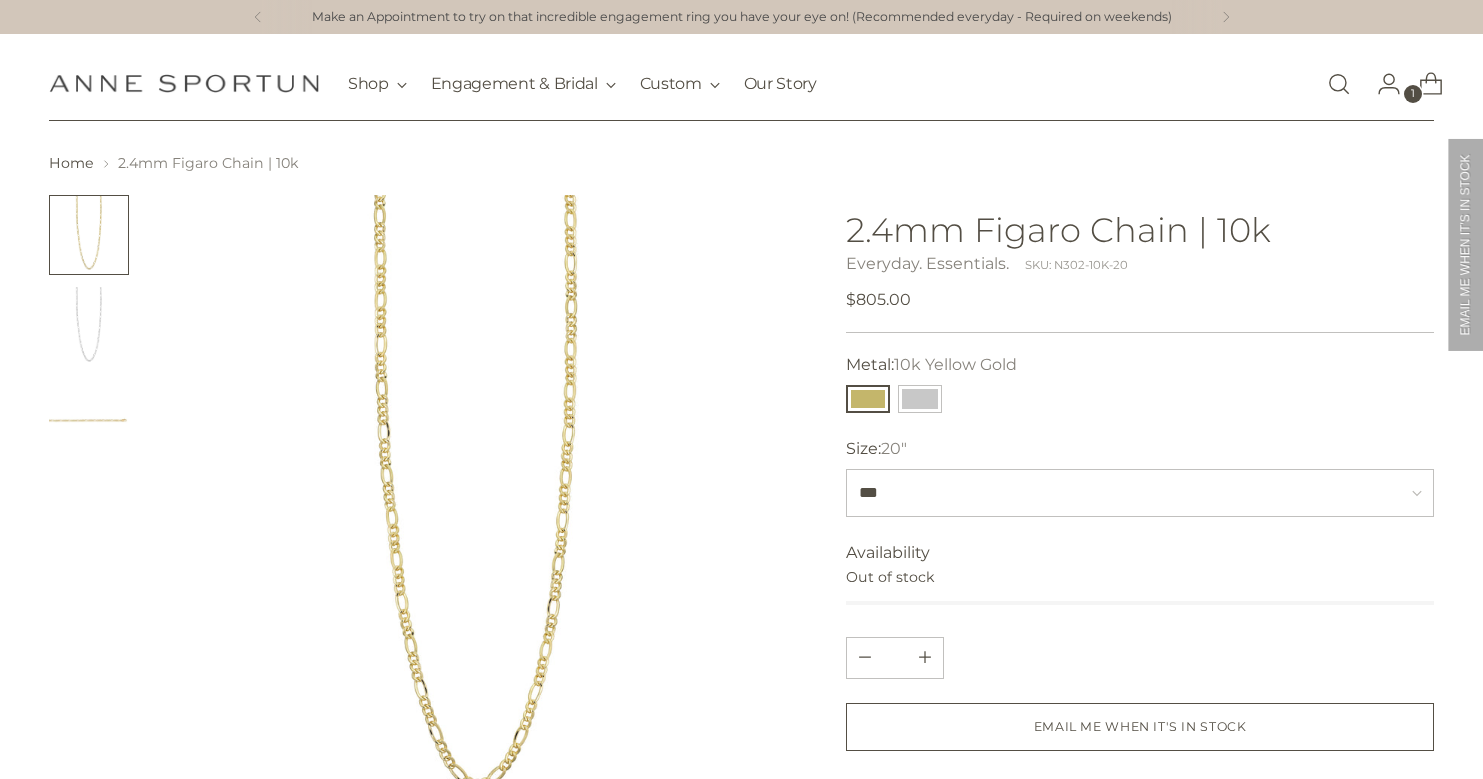 scroll, scrollTop: 0, scrollLeft: 0, axis: both 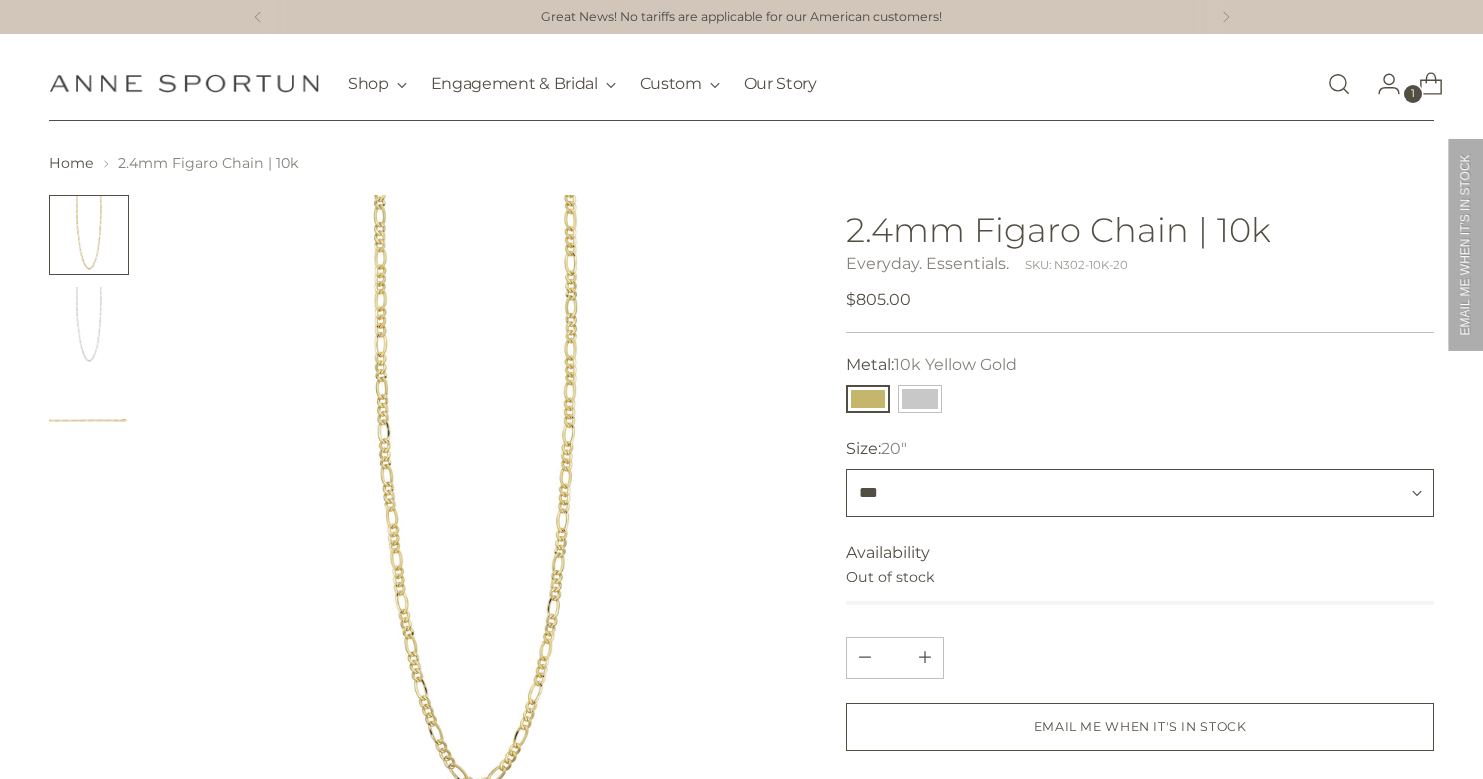 select on "***" 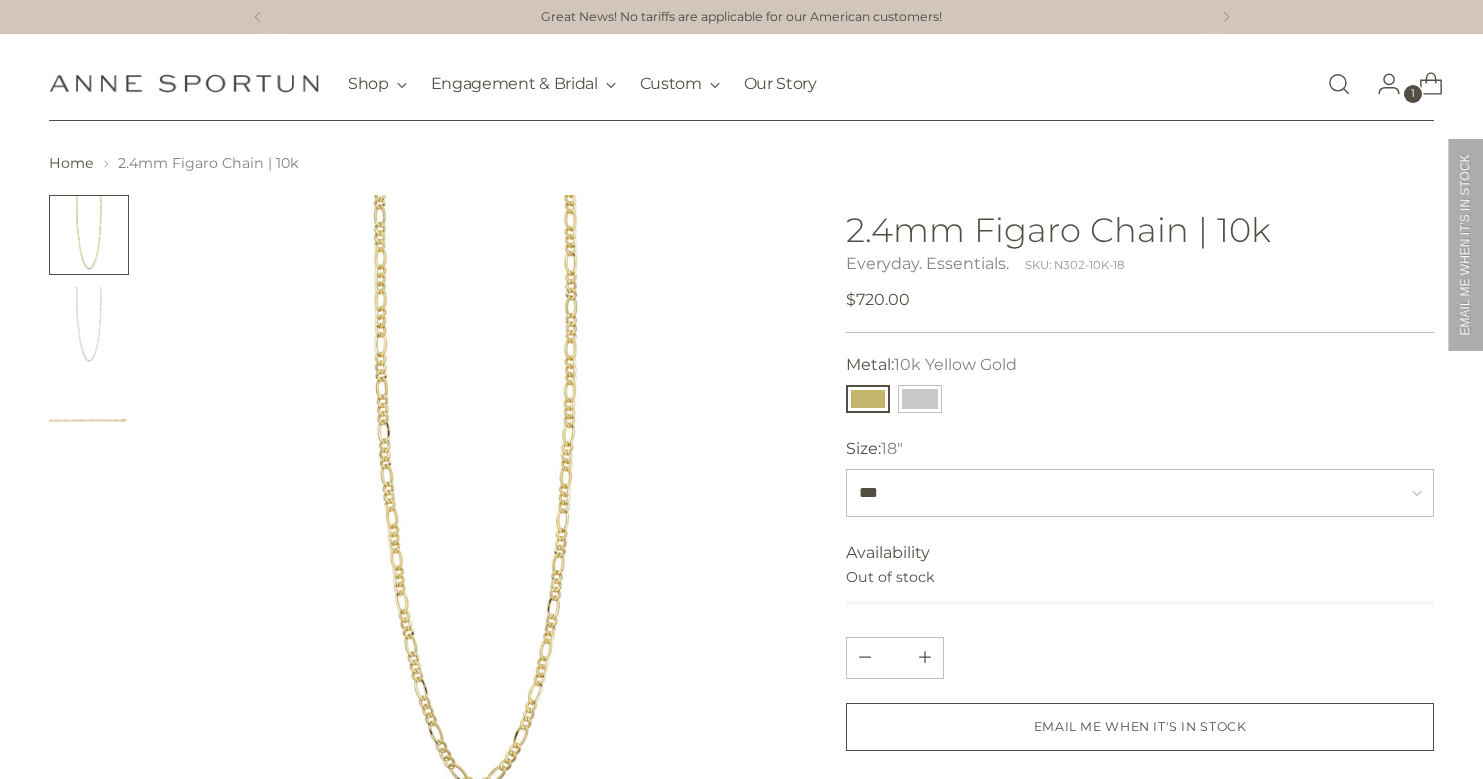 click at bounding box center [477, 515] 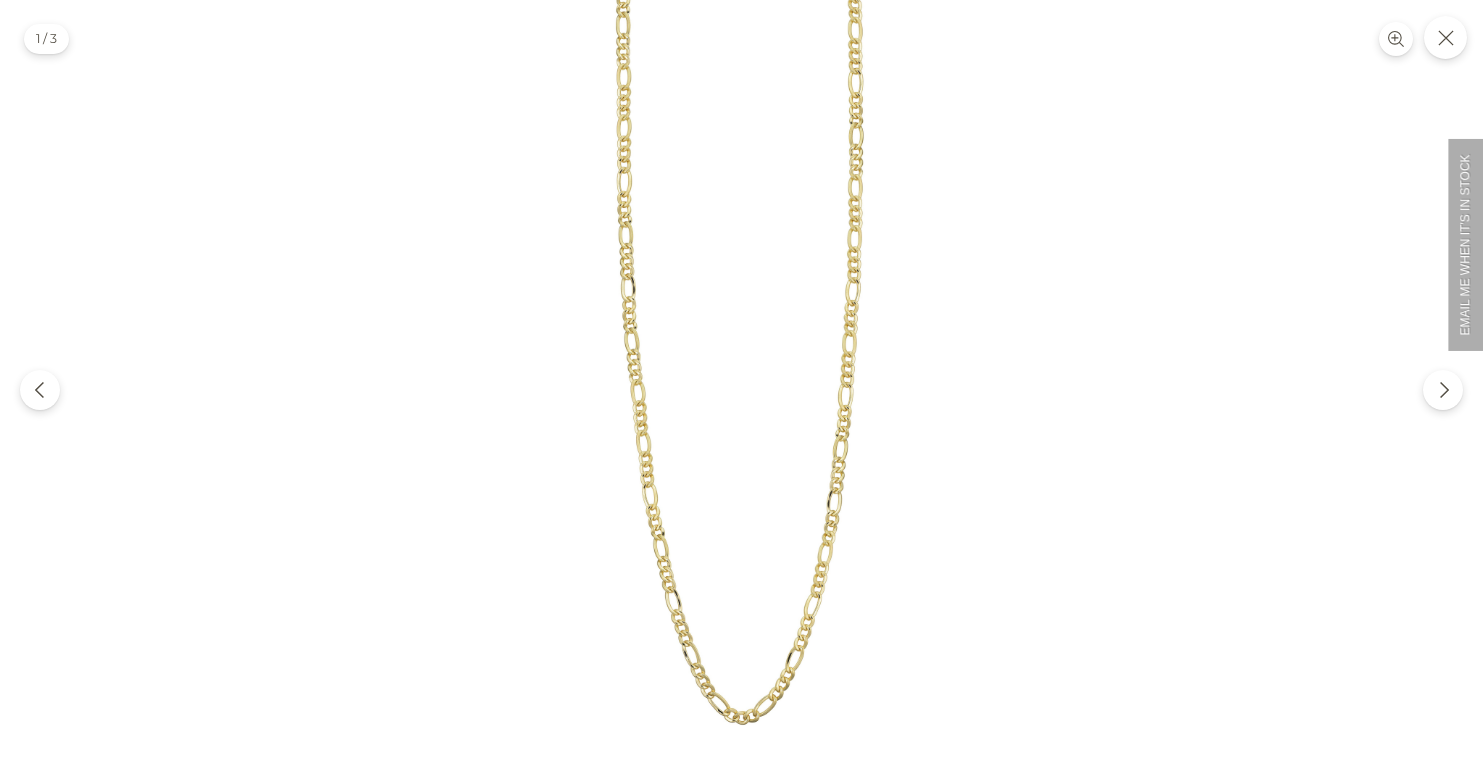 click at bounding box center [741, 389] 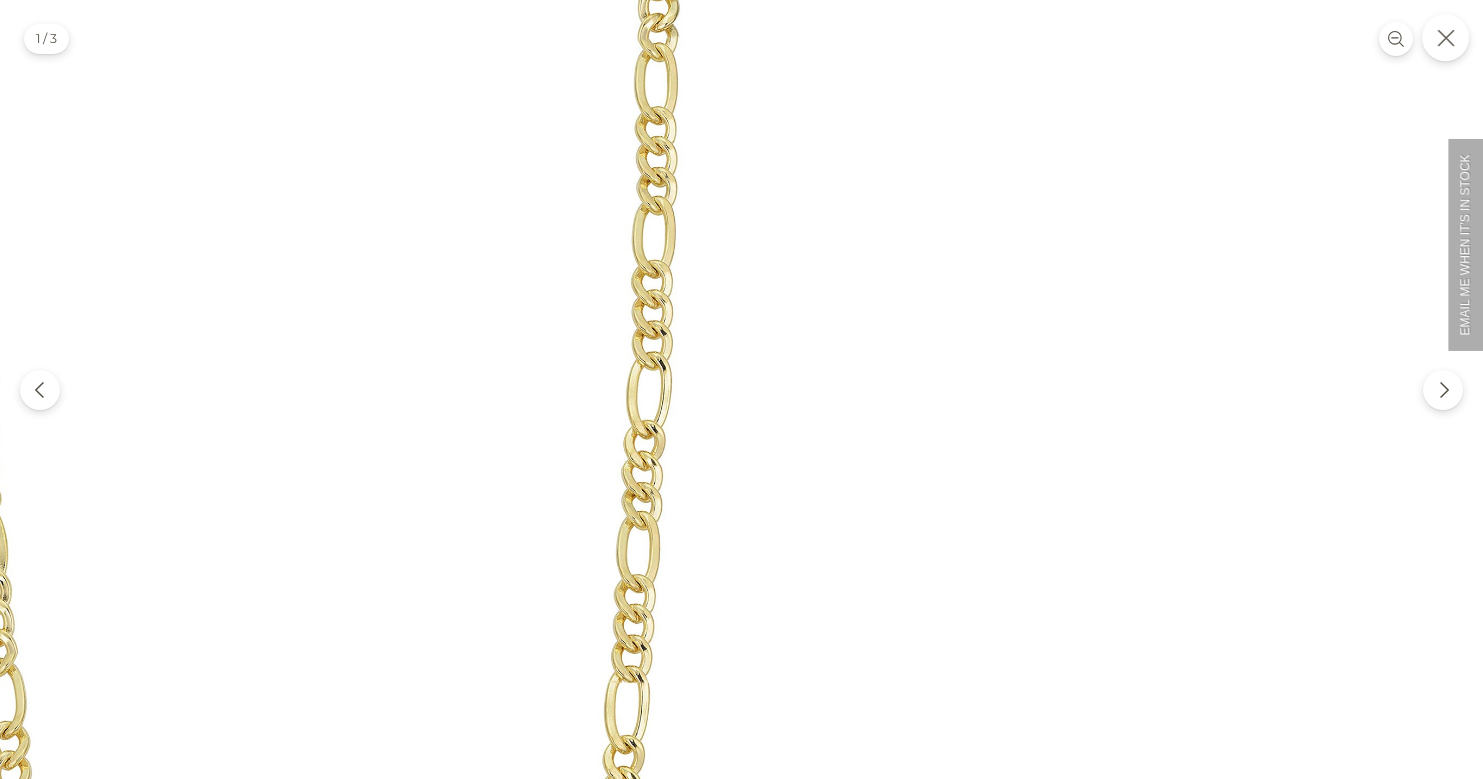 click at bounding box center (1445, 37) 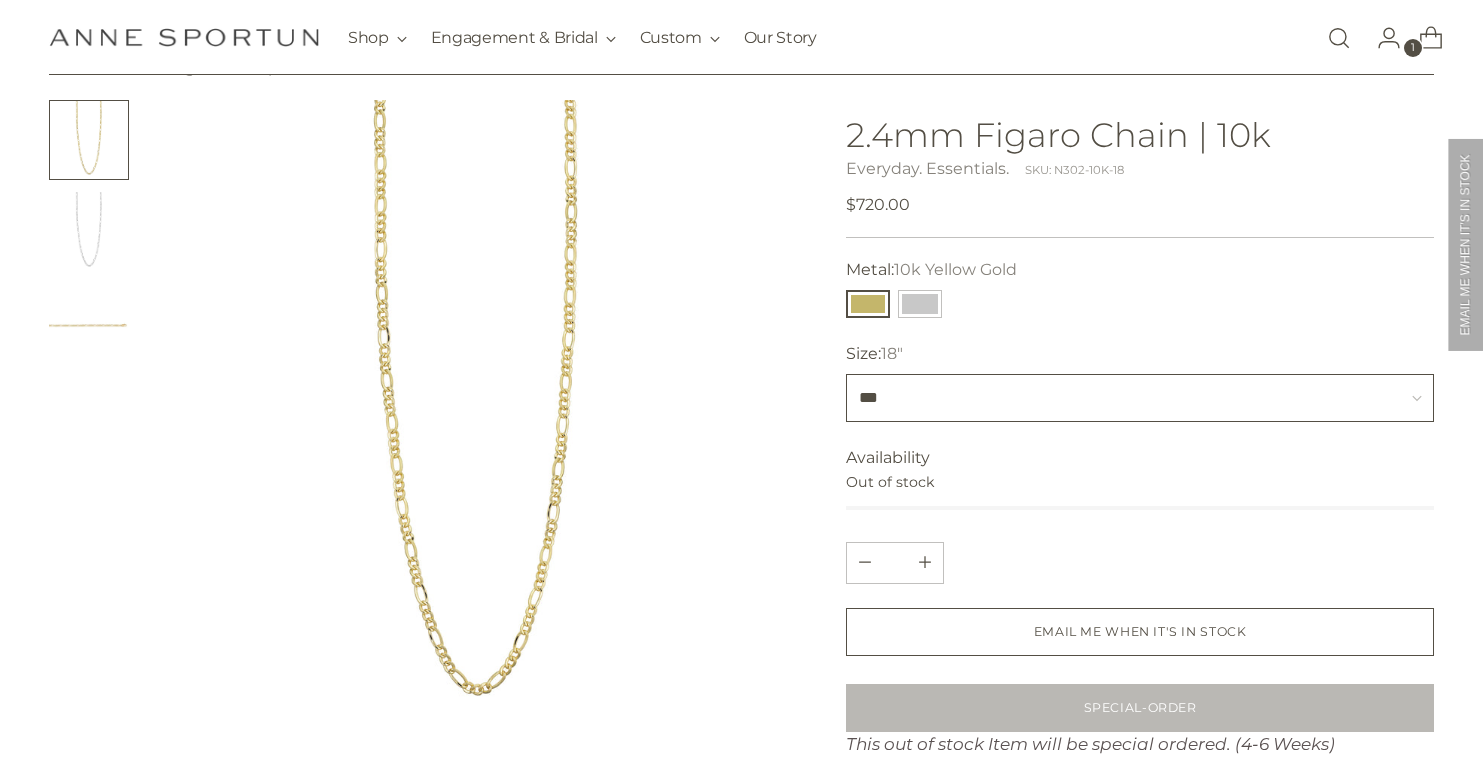 scroll, scrollTop: 98, scrollLeft: 0, axis: vertical 